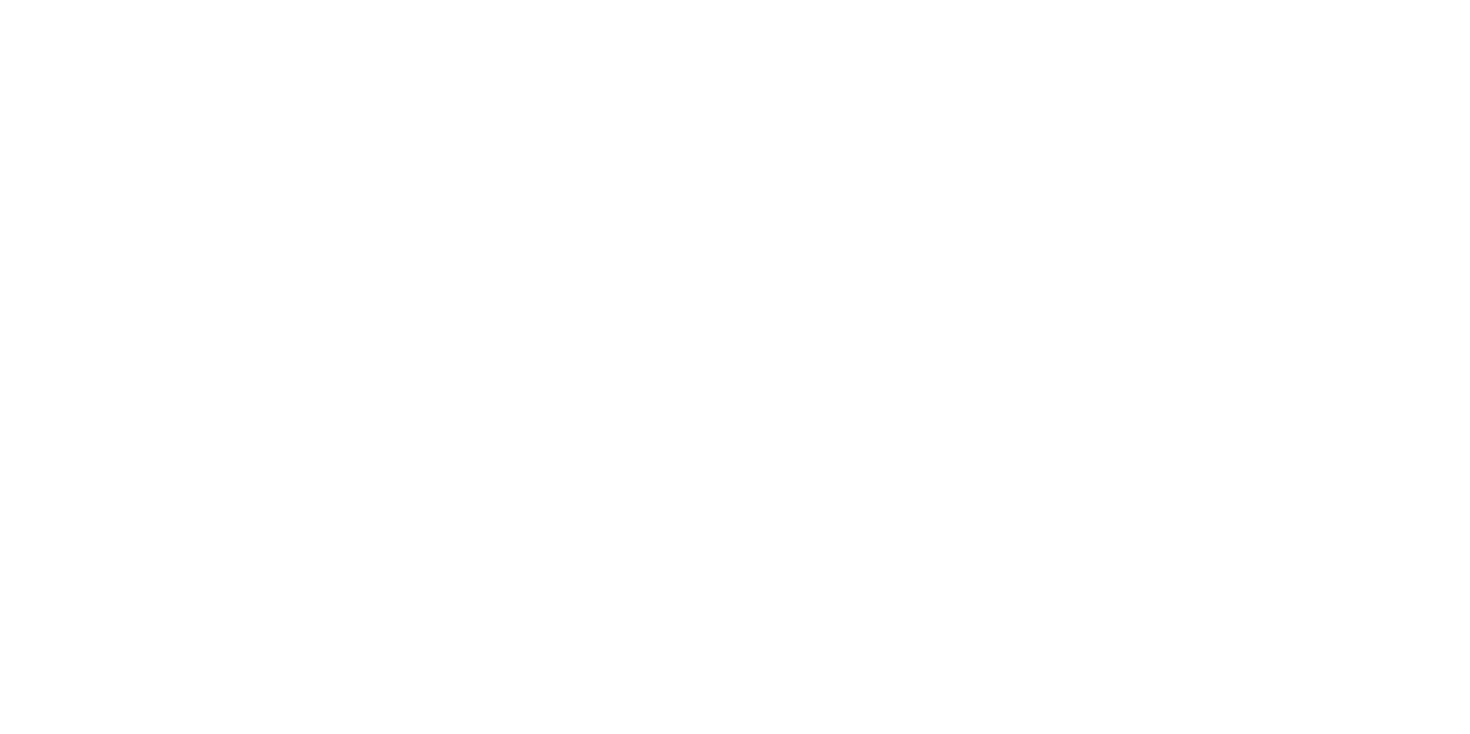 scroll, scrollTop: 0, scrollLeft: 0, axis: both 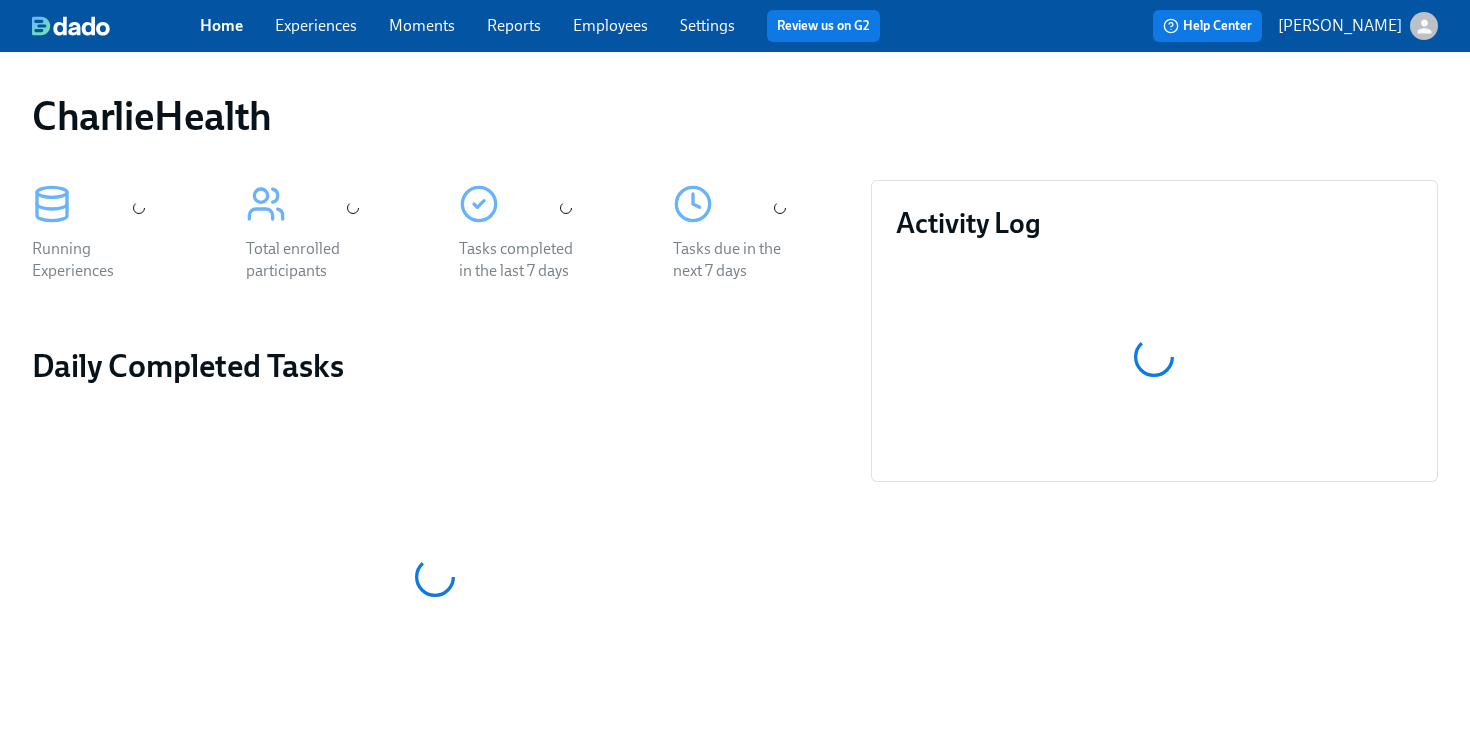 click on "Home Experiences Moments Reports Employees Settings Review us on G2" at bounding box center (548, 26) 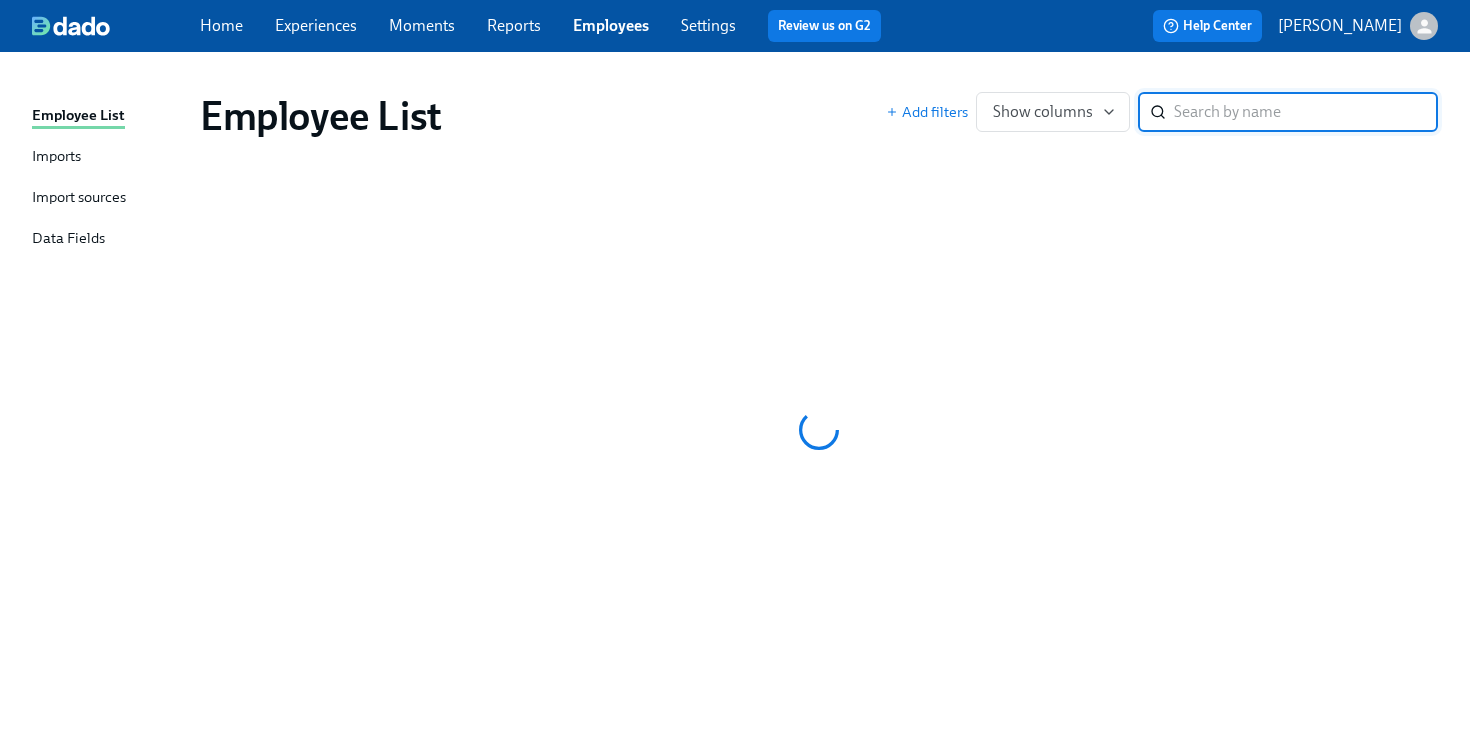 click at bounding box center (1306, 112) 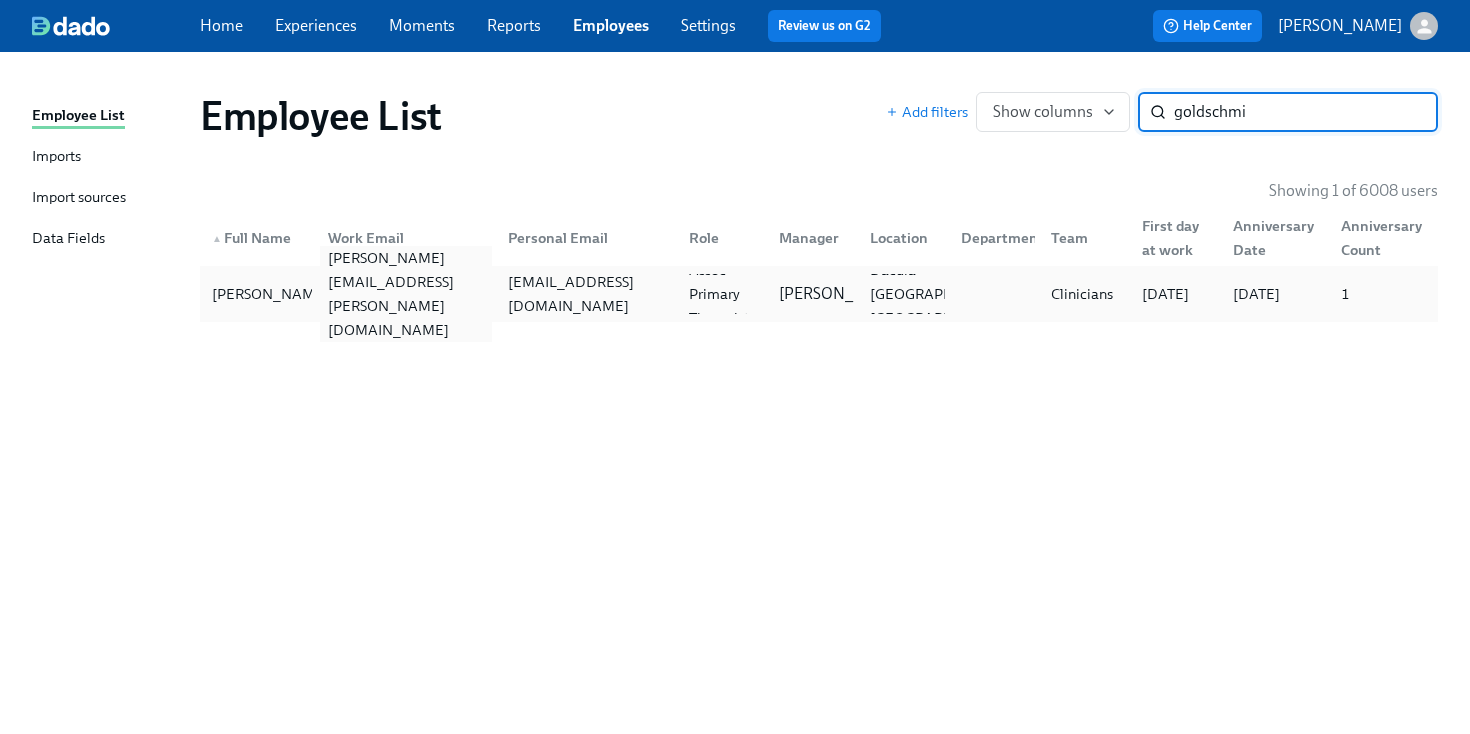 type on "goldschmi" 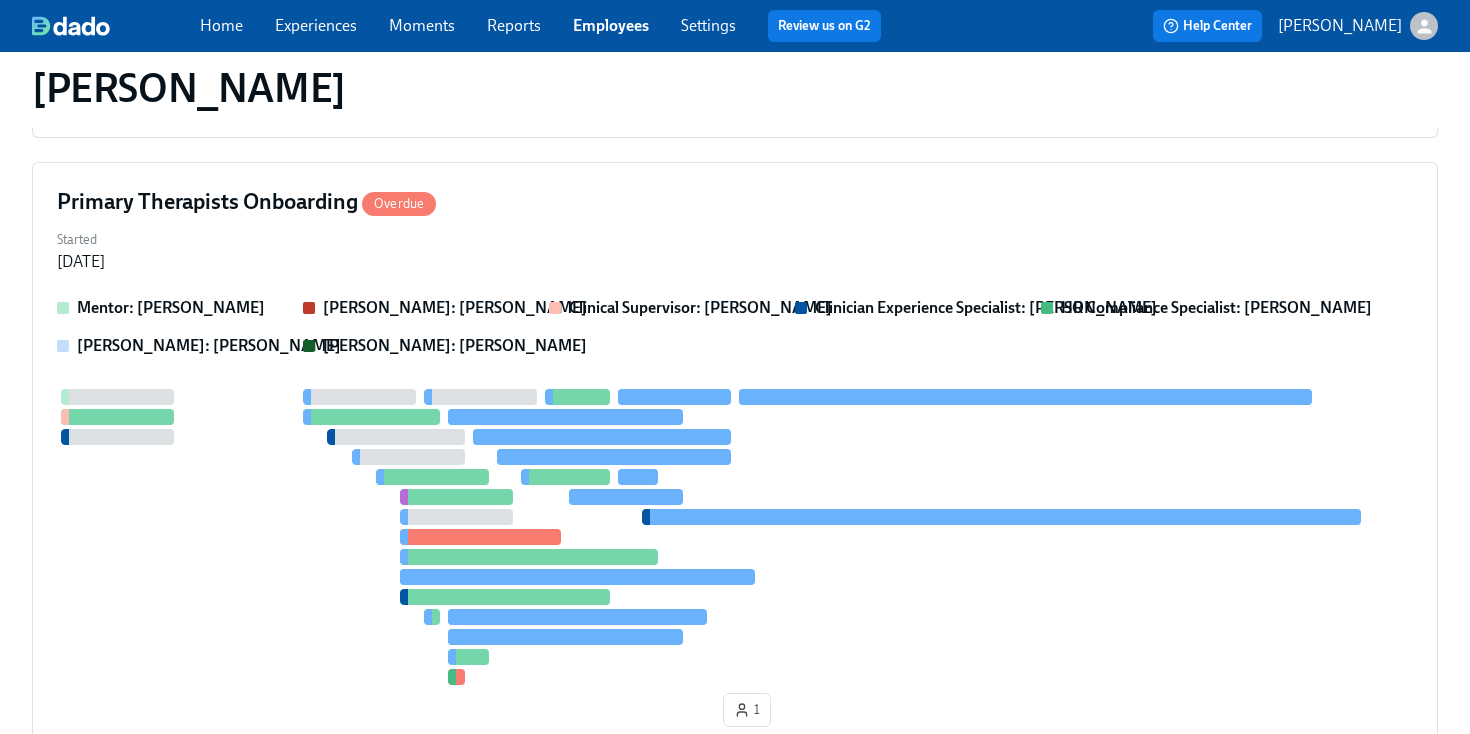 scroll, scrollTop: 757, scrollLeft: 0, axis: vertical 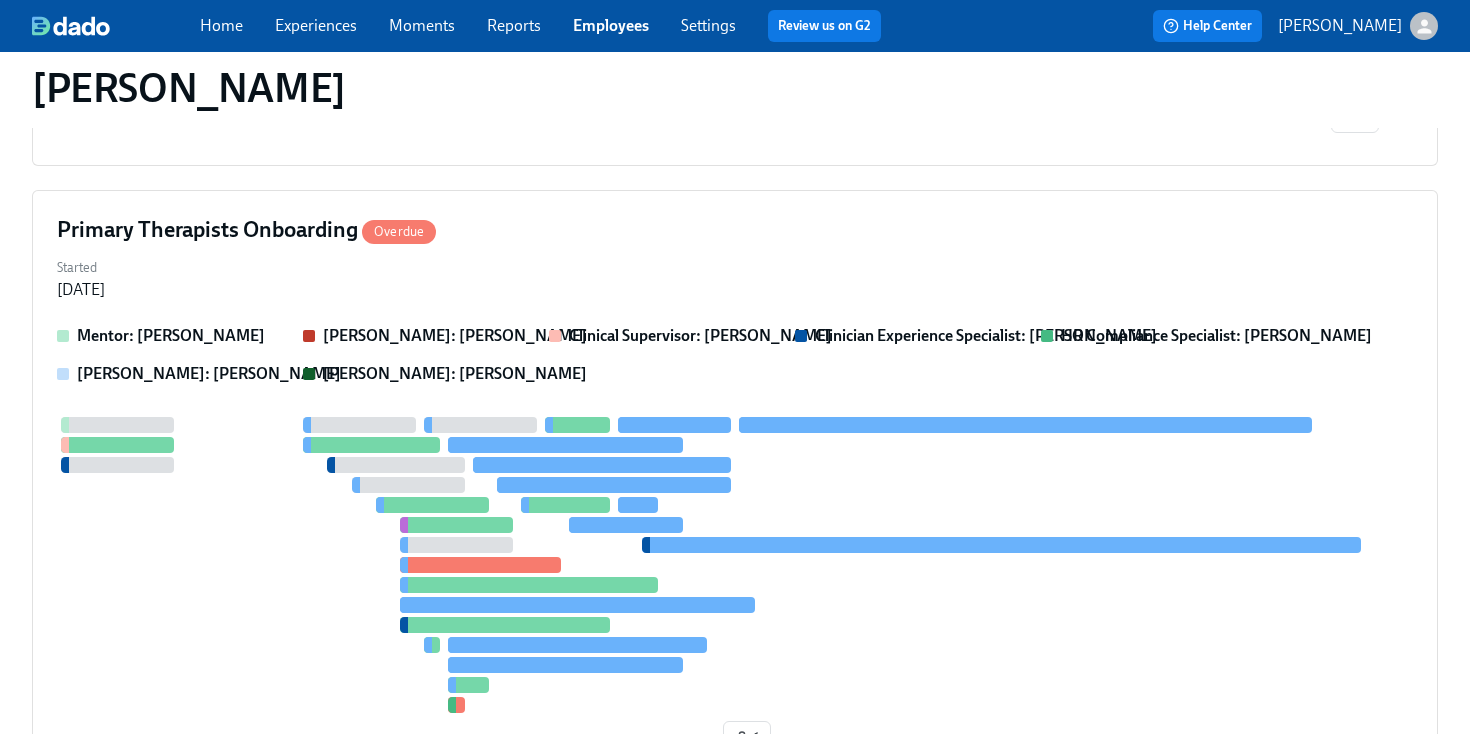 click on "Started Jul 10, 2025" at bounding box center (735, 277) 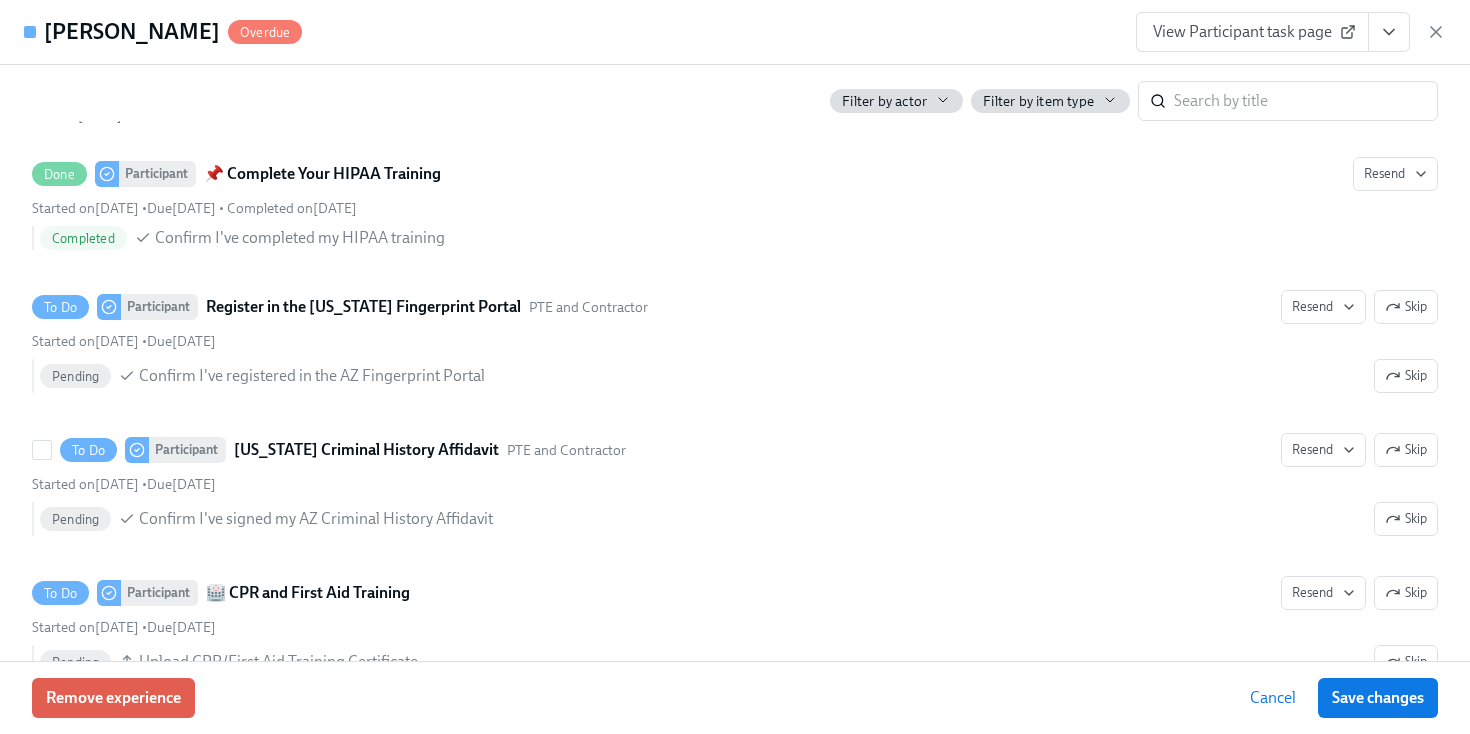 scroll, scrollTop: 3068, scrollLeft: 0, axis: vertical 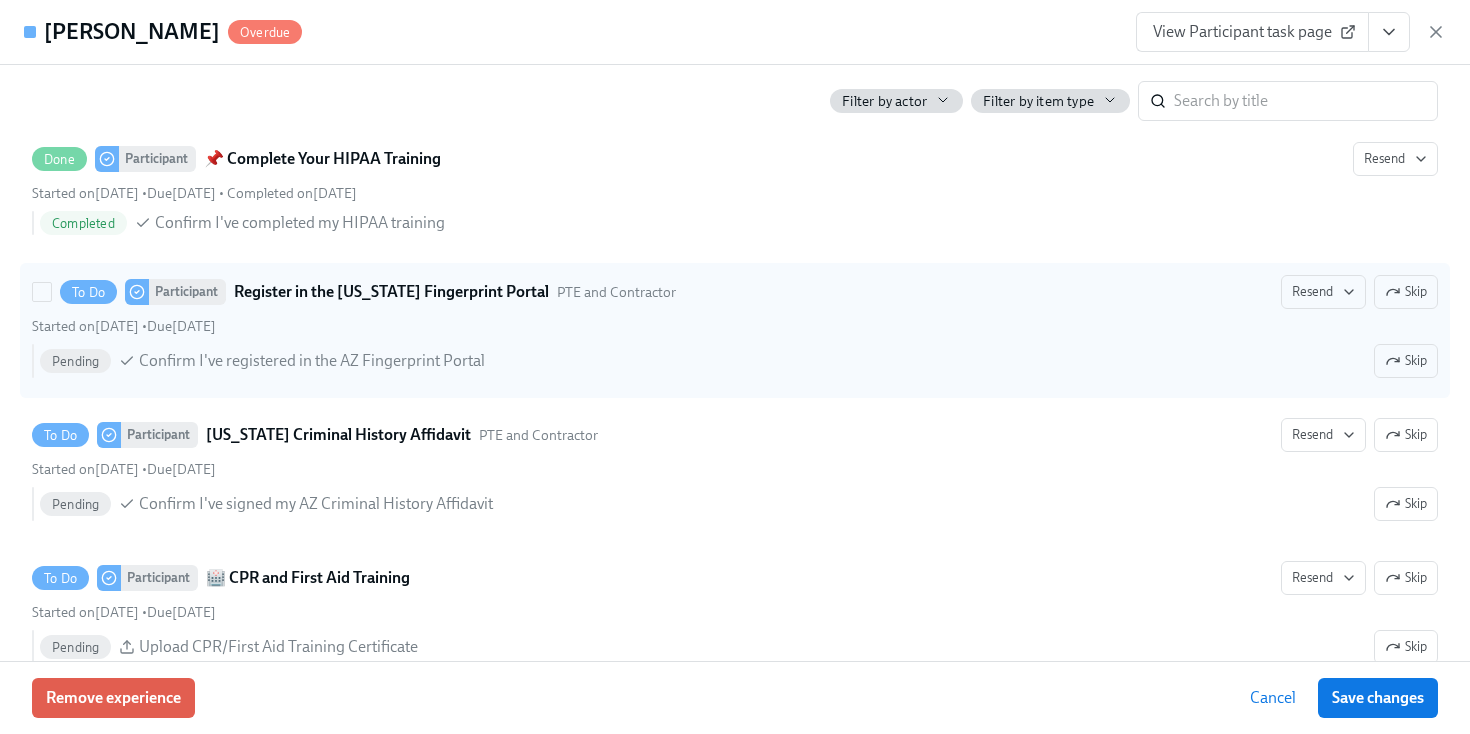click on "Resend Skip" at bounding box center [1359, 292] 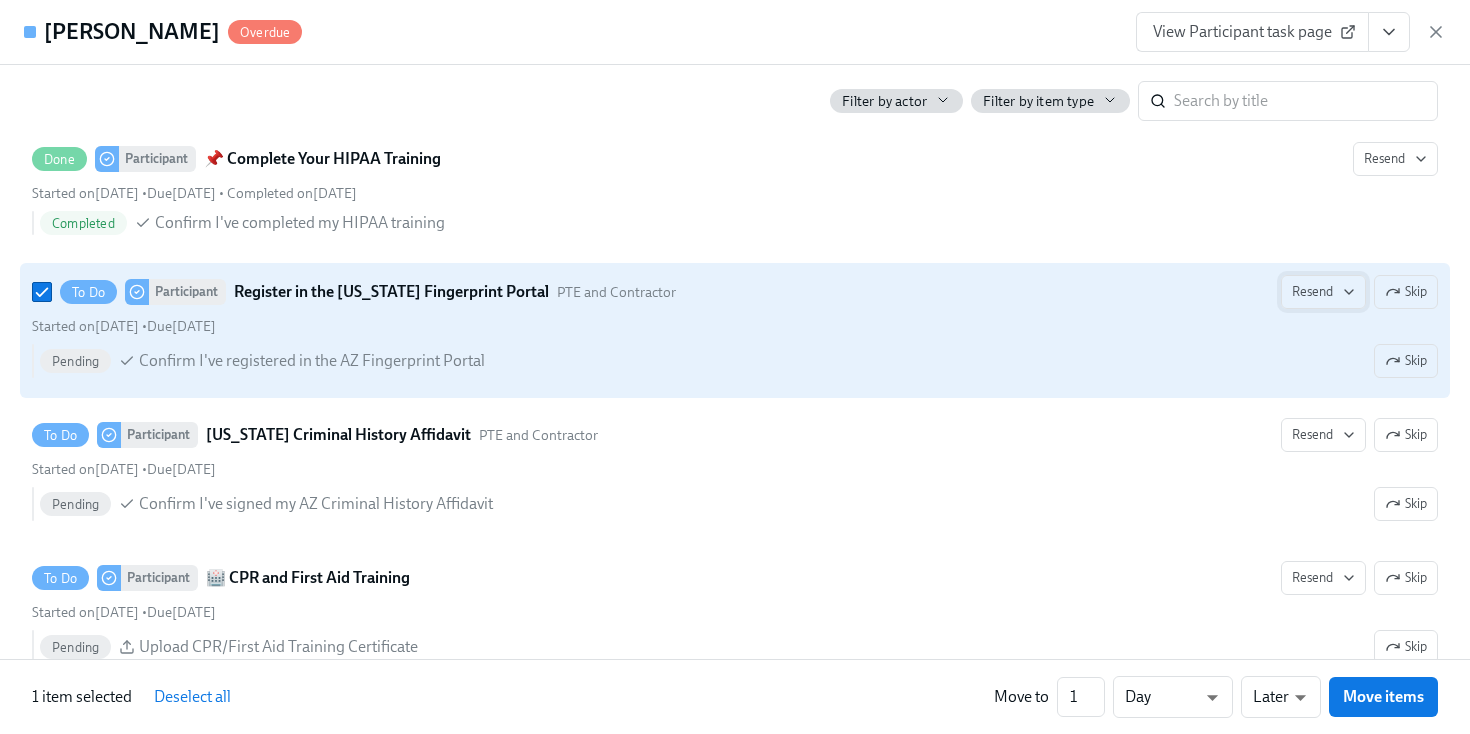 click on "Resend" at bounding box center [1323, 292] 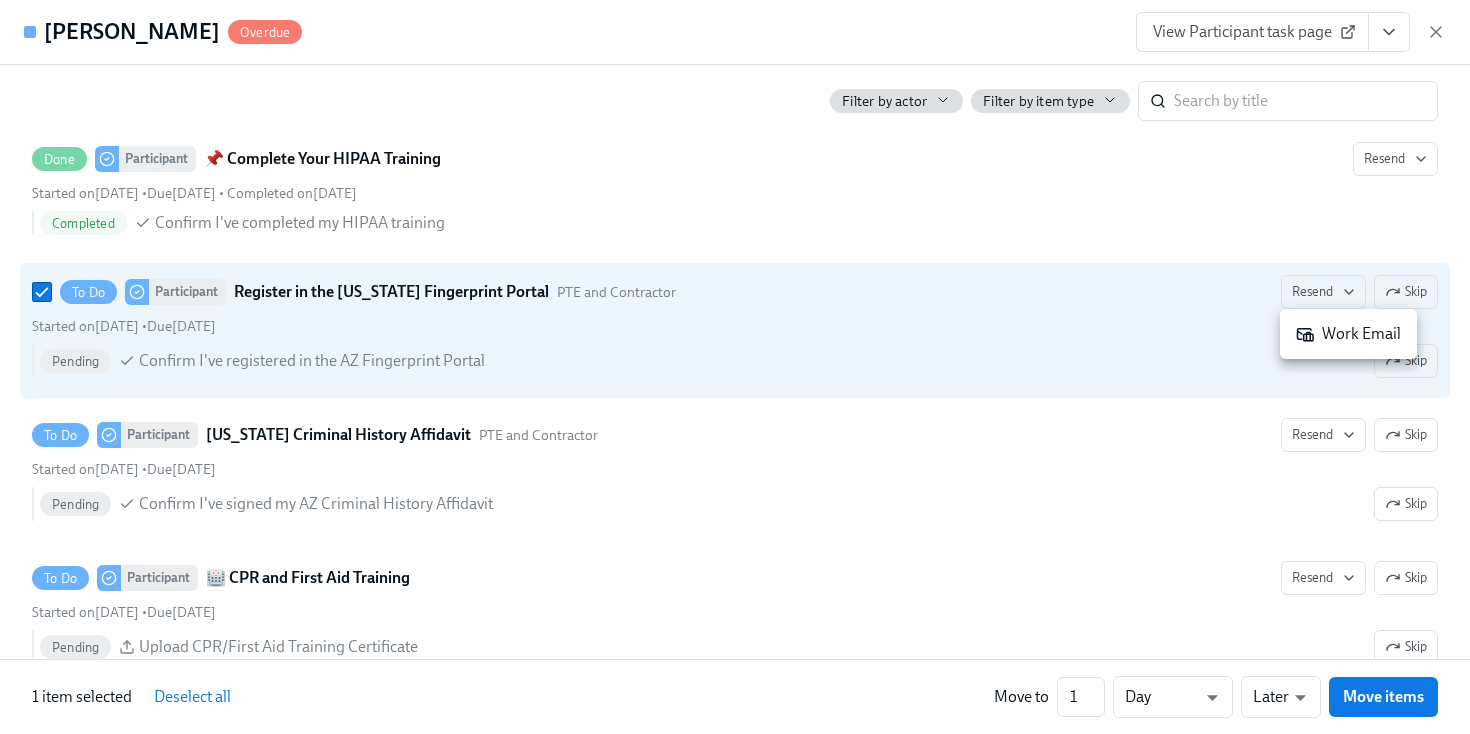 click on "Work Email" at bounding box center [1348, 334] 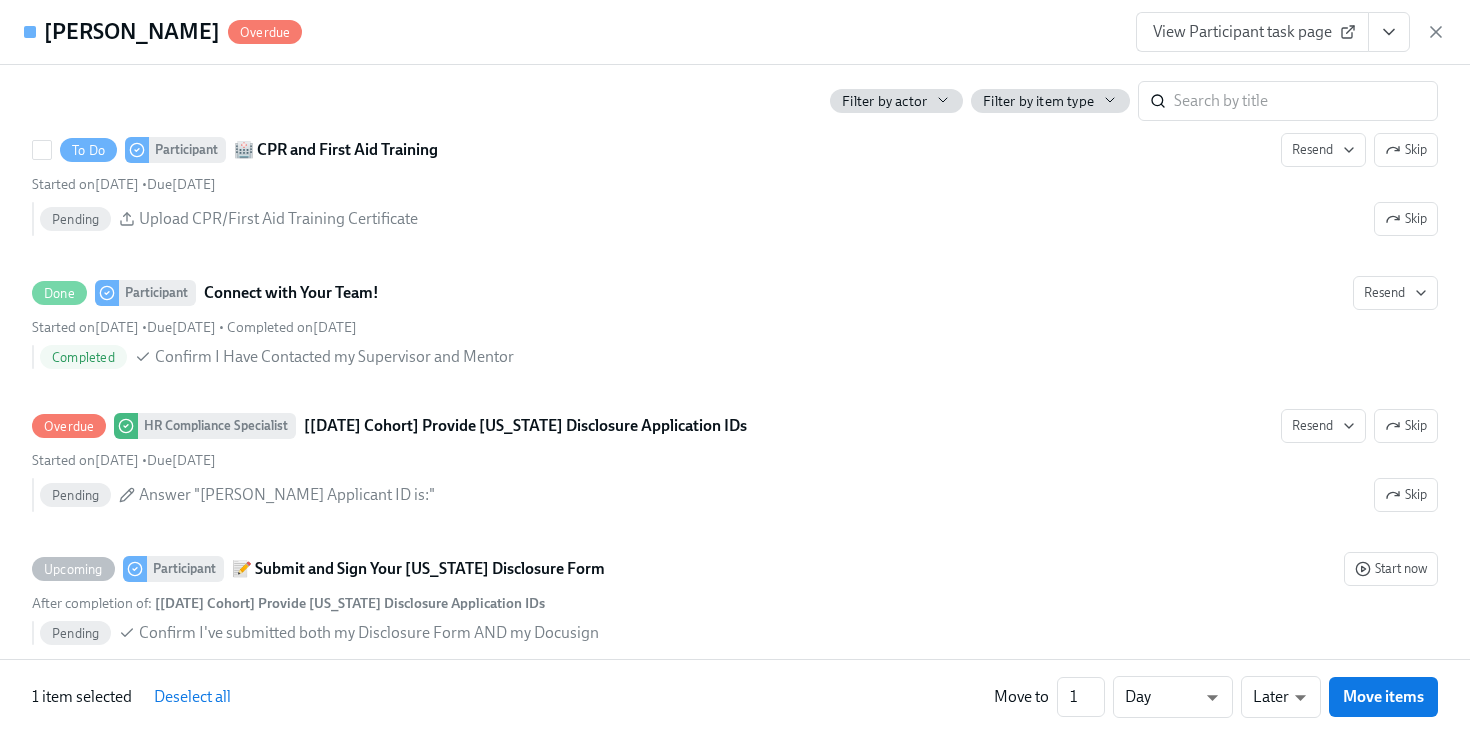 scroll, scrollTop: 3297, scrollLeft: 0, axis: vertical 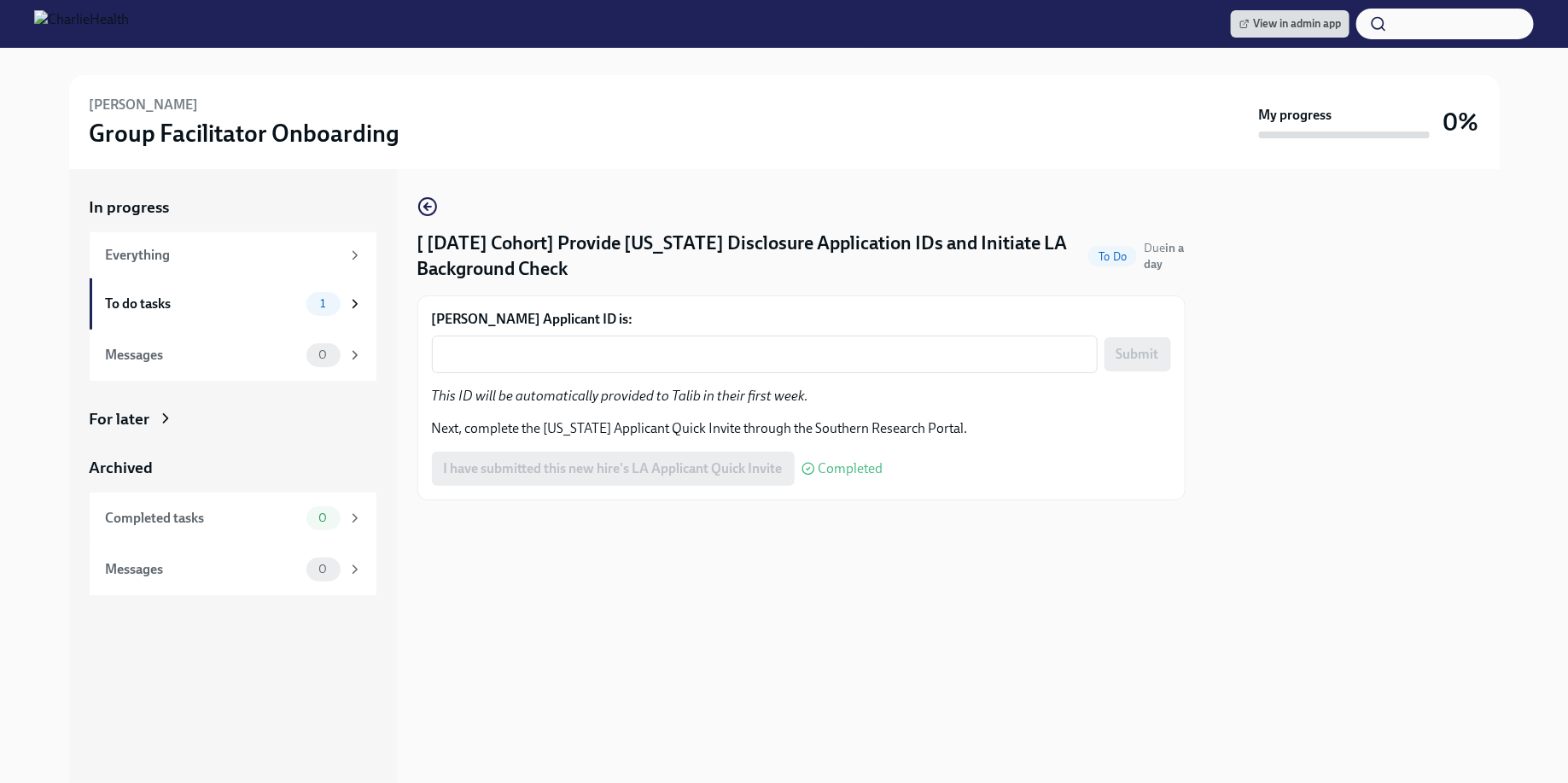 click on "Talib Salaam Group Facilitator Onboarding My progress 0%" at bounding box center (784, 122) 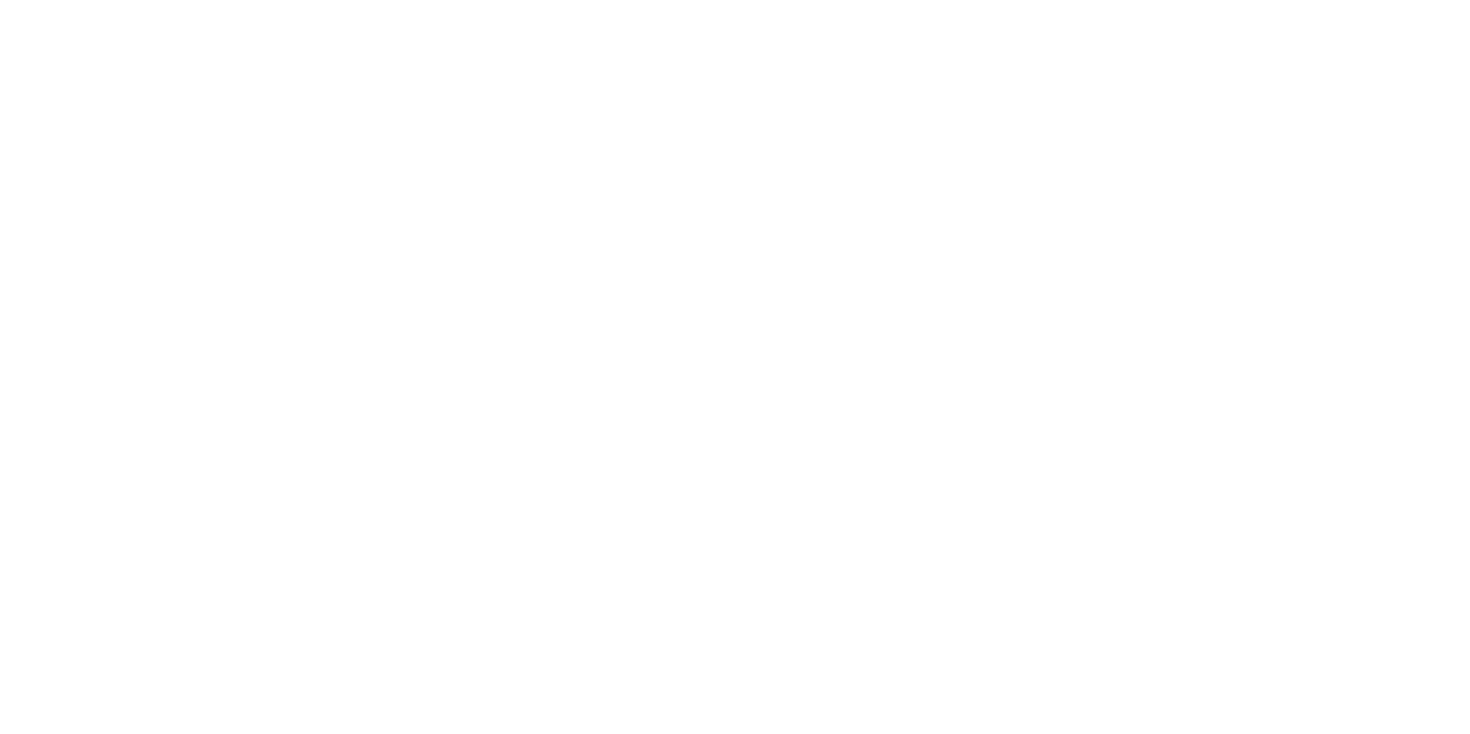 scroll, scrollTop: 0, scrollLeft: 0, axis: both 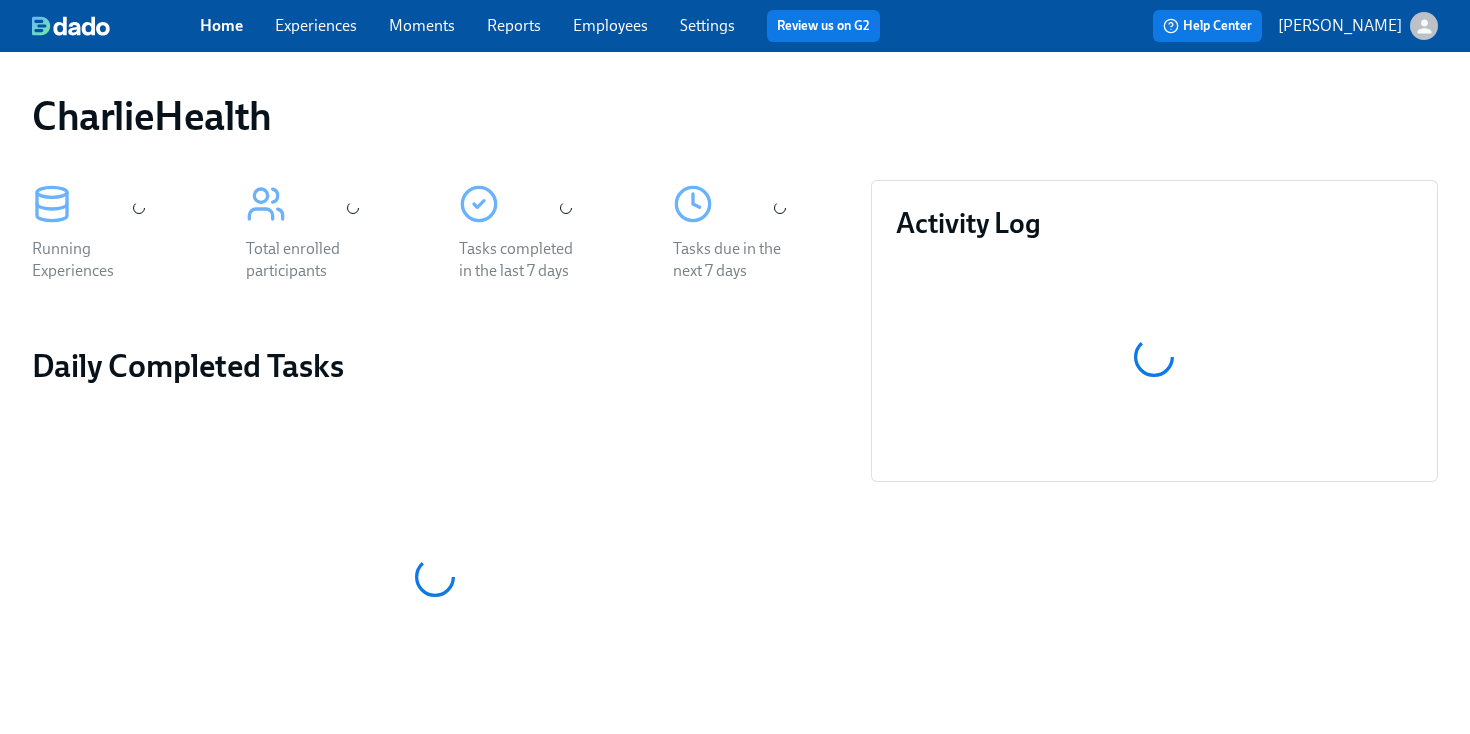 click on "Employees" at bounding box center [610, 25] 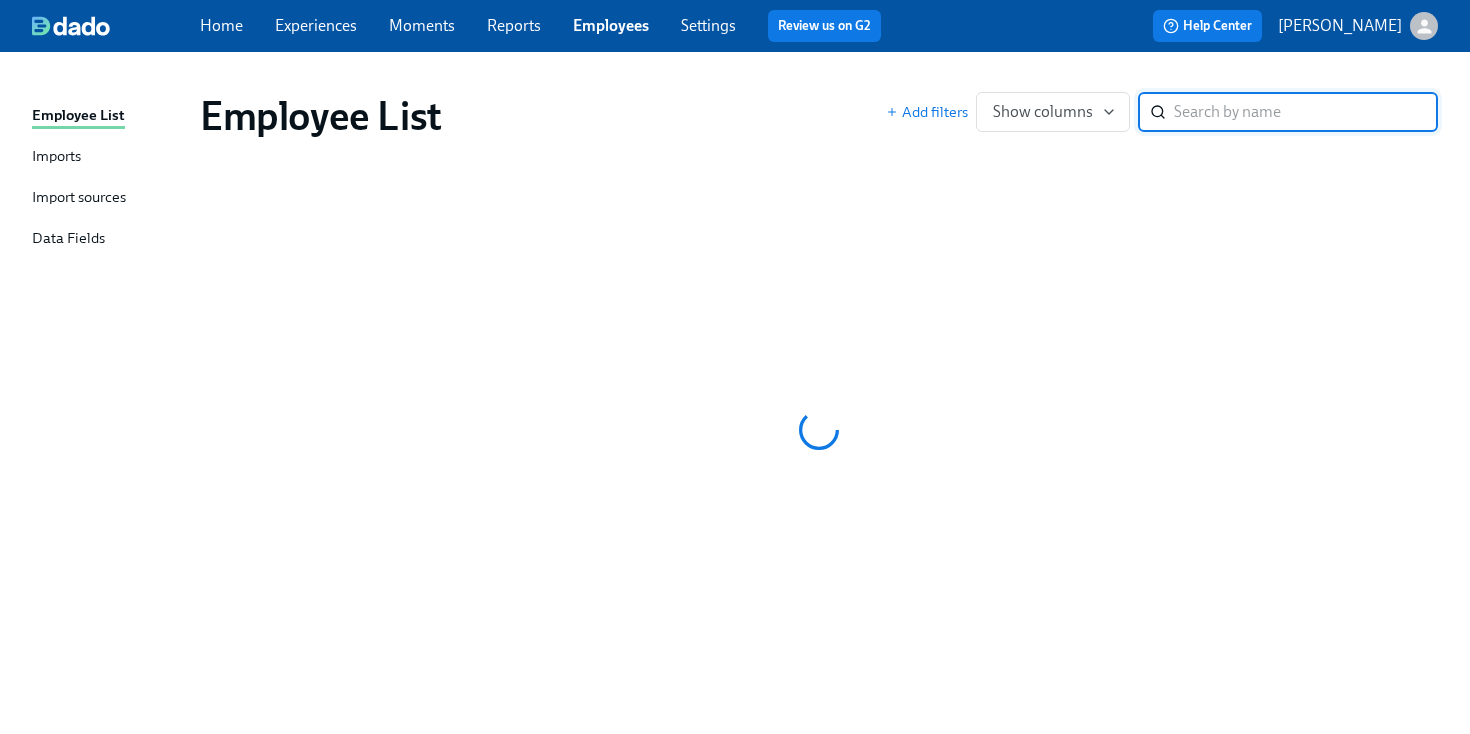 click on "Employee List Imports Import sources Data Fields Employee List Add filters Show columns ​" at bounding box center [735, 393] 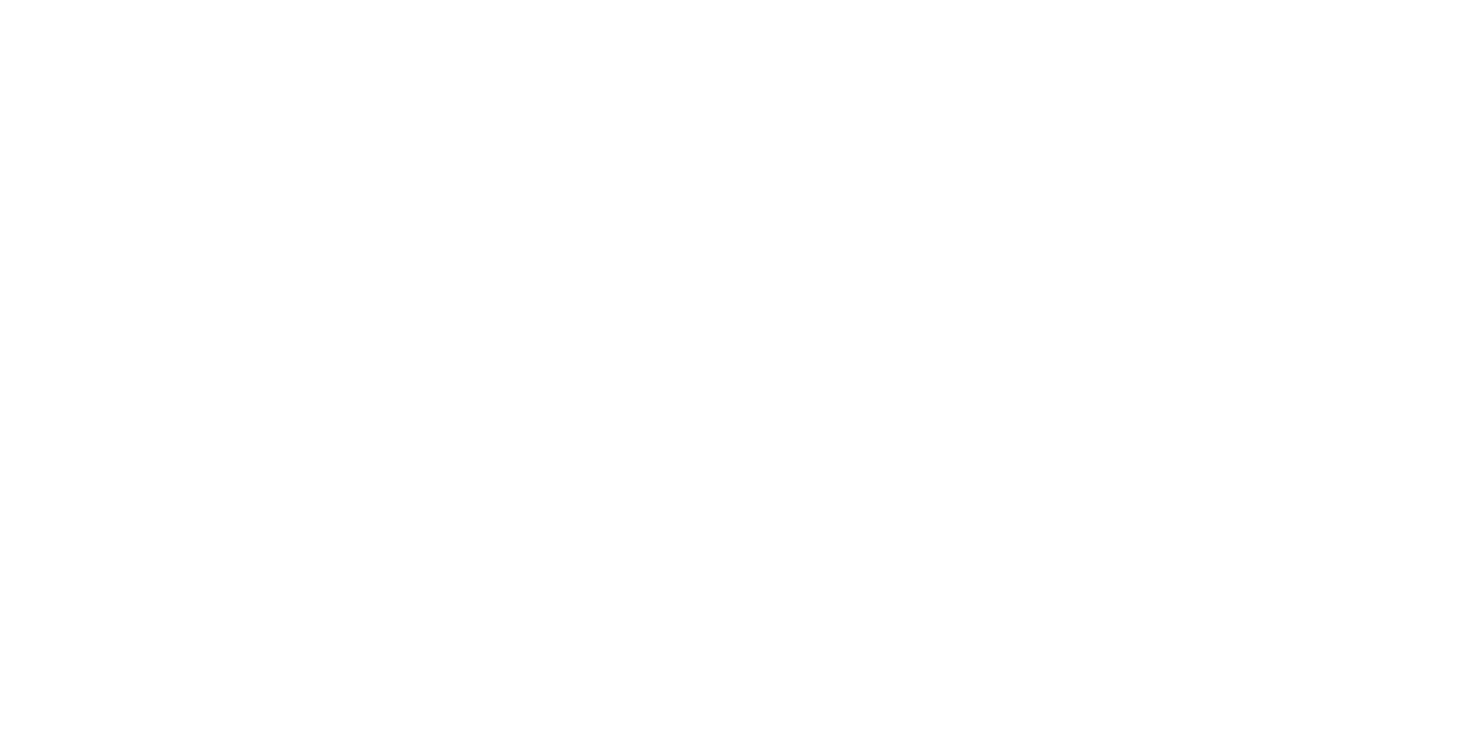 scroll, scrollTop: 0, scrollLeft: 0, axis: both 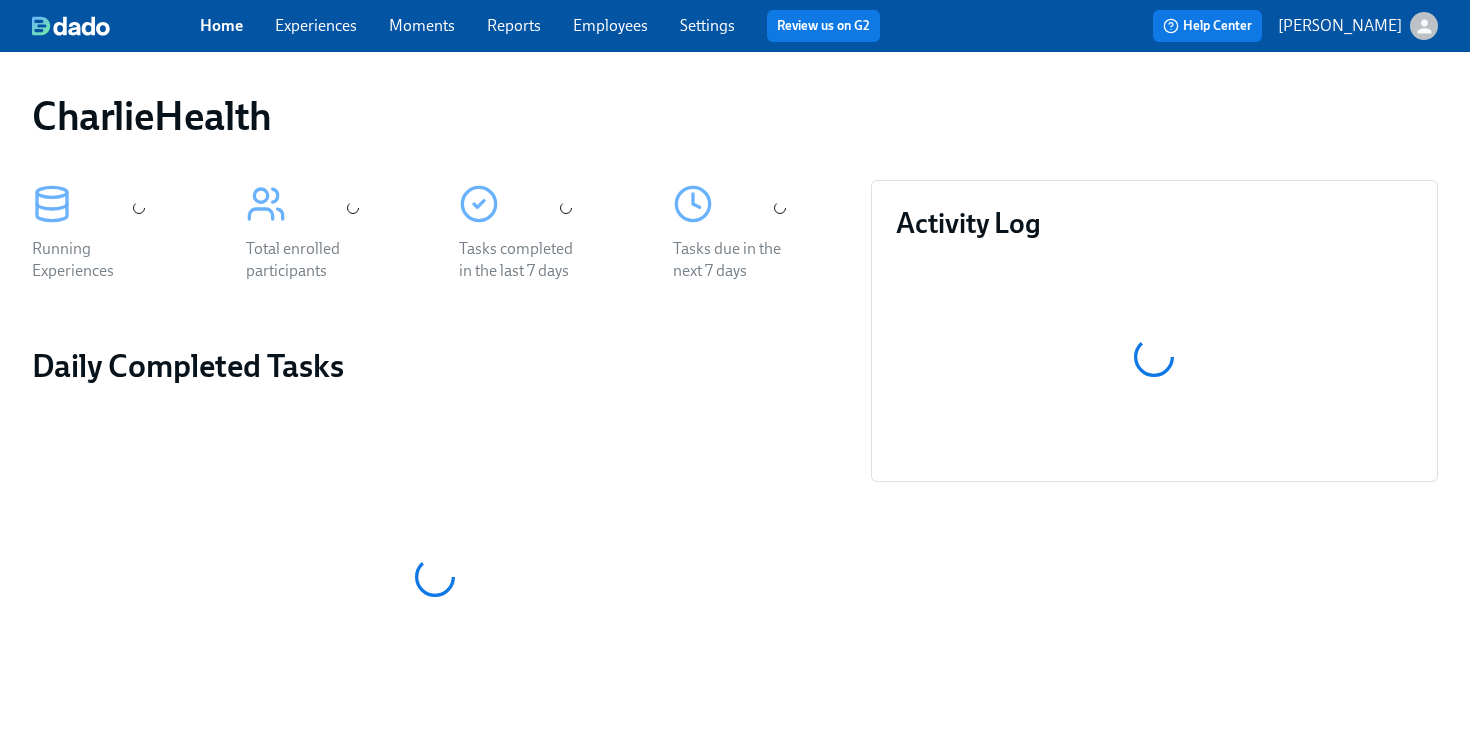 click on "Employees" at bounding box center (610, 25) 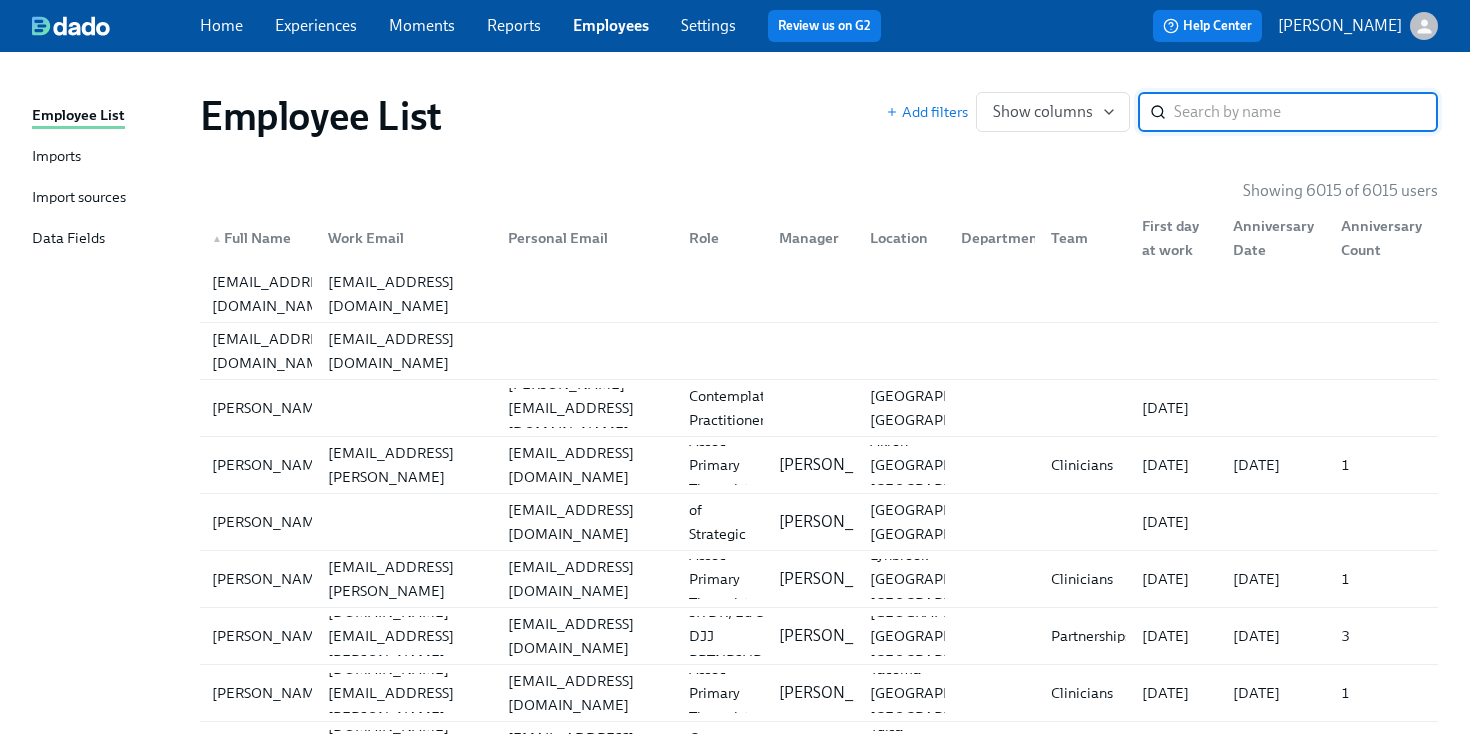 click on "Employee List" at bounding box center [543, 116] 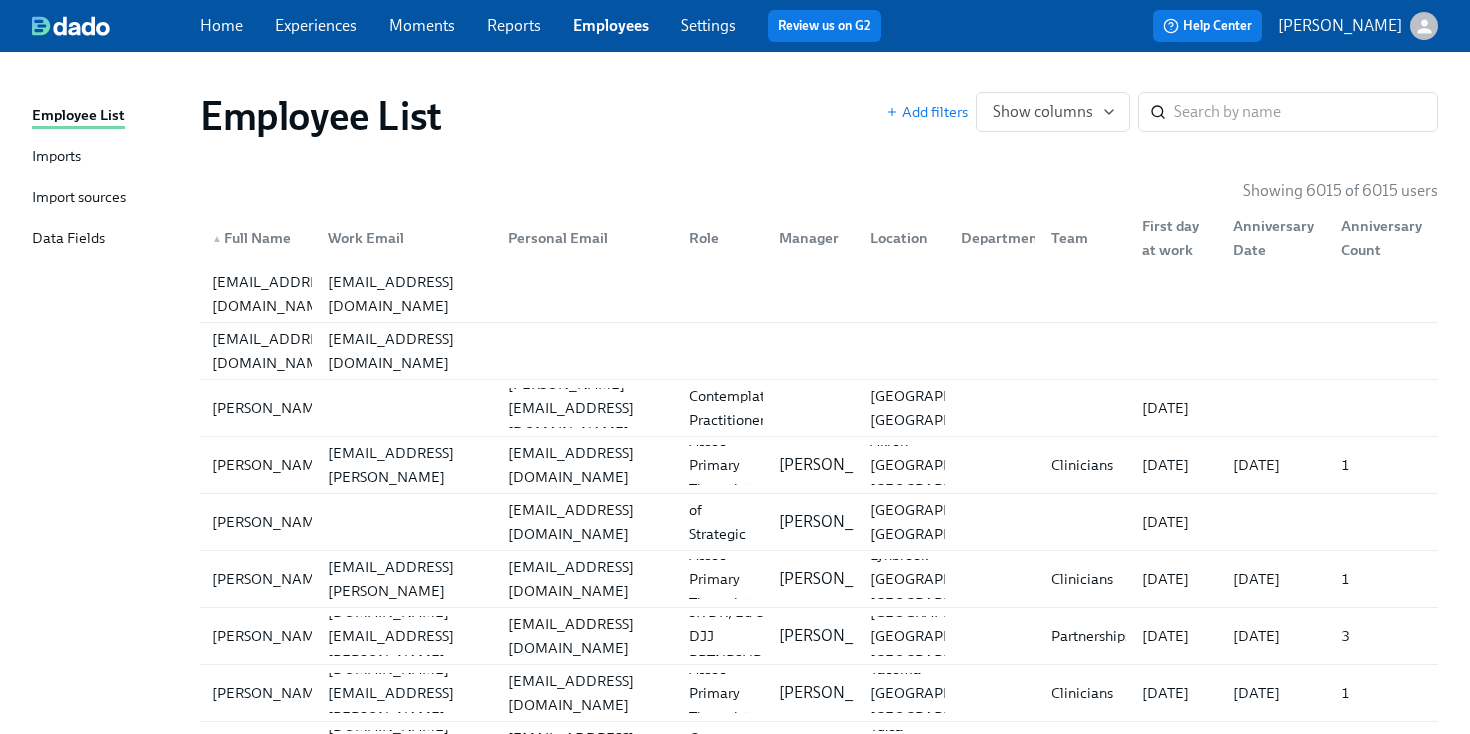 click on "Employee List" at bounding box center (543, 116) 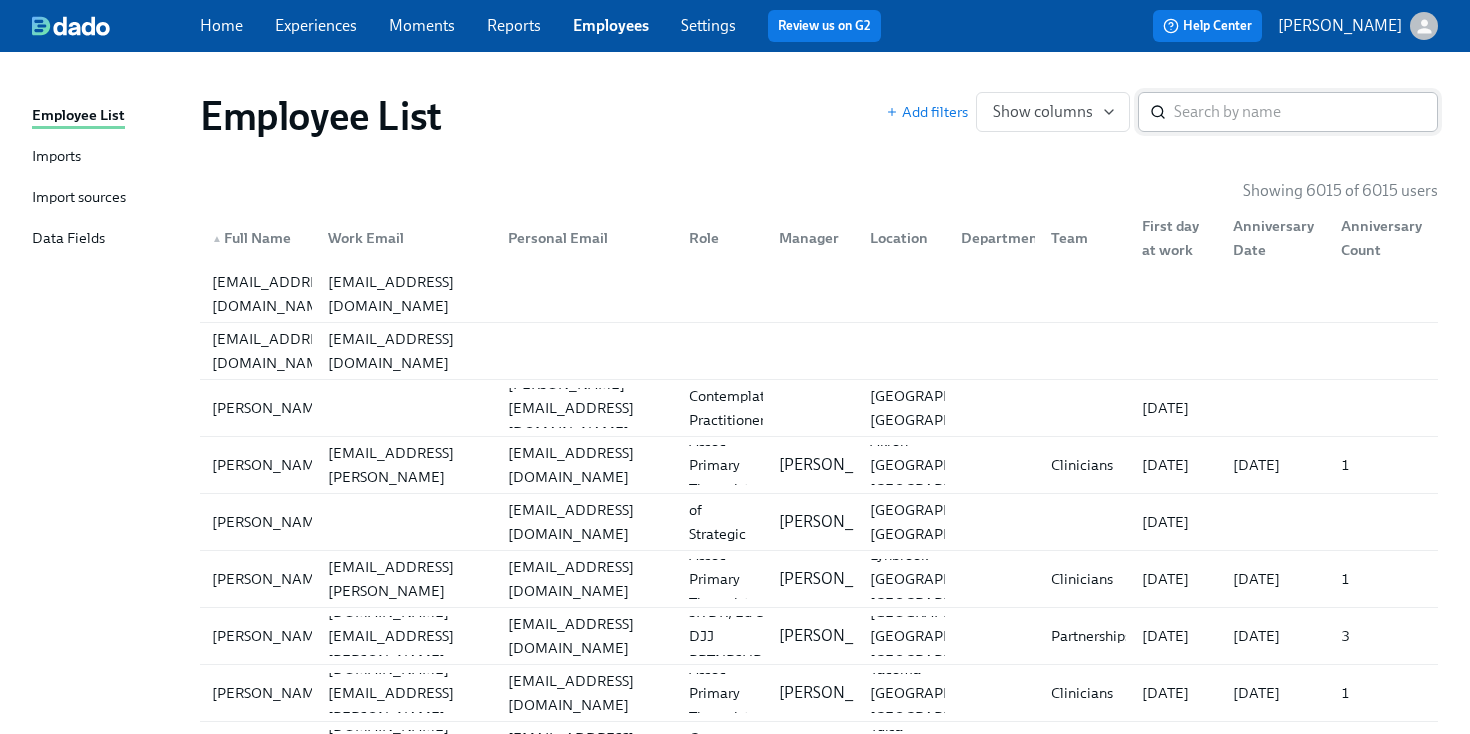 click on "​" at bounding box center (1288, 112) 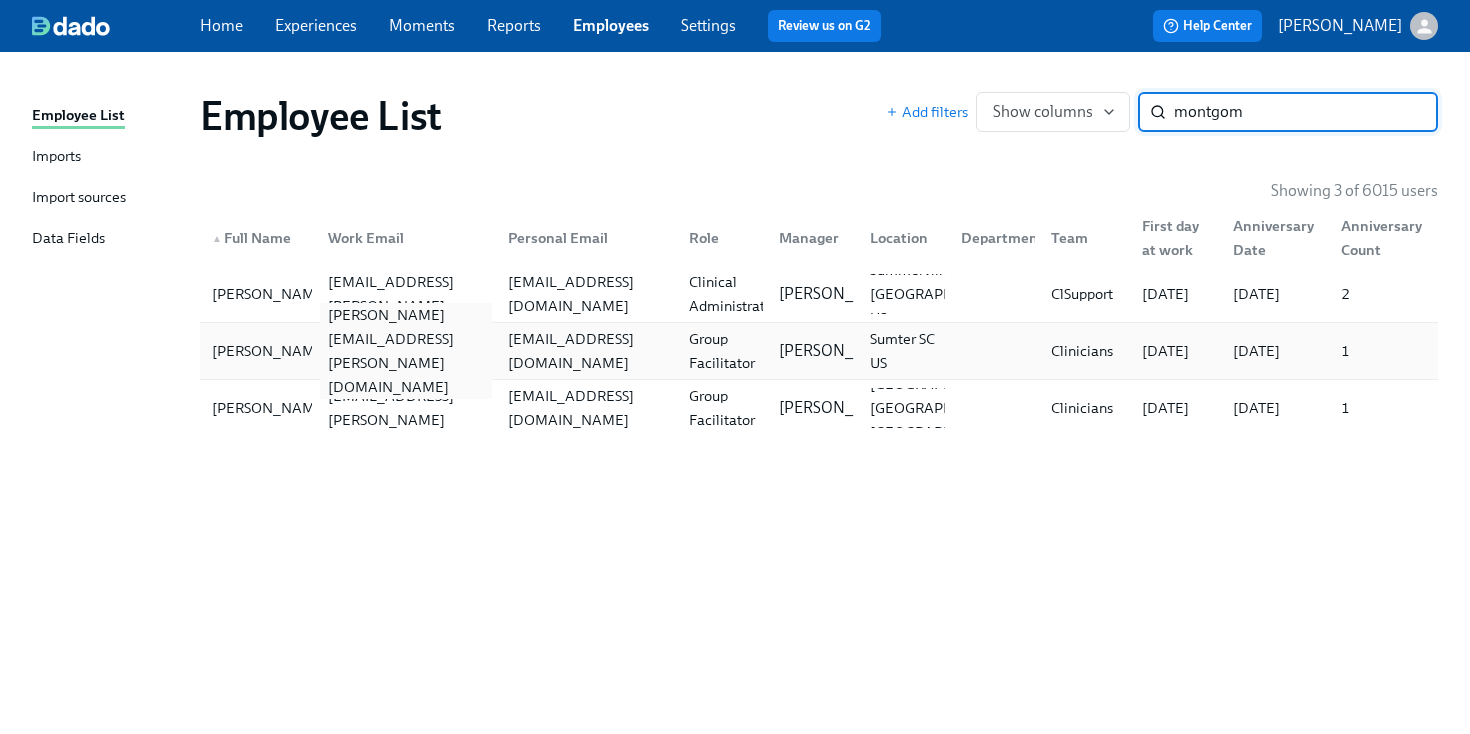 type on "montgom" 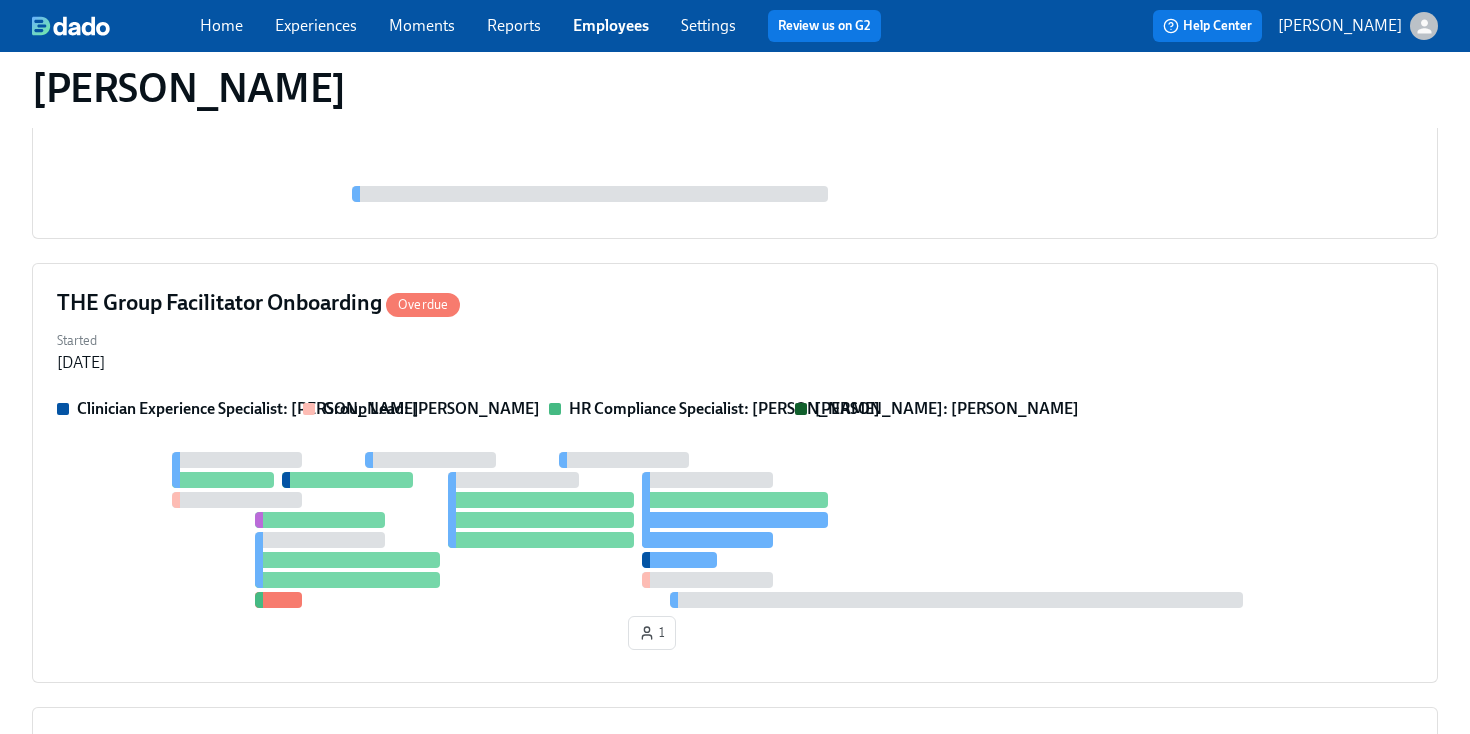 scroll, scrollTop: 340, scrollLeft: 0, axis: vertical 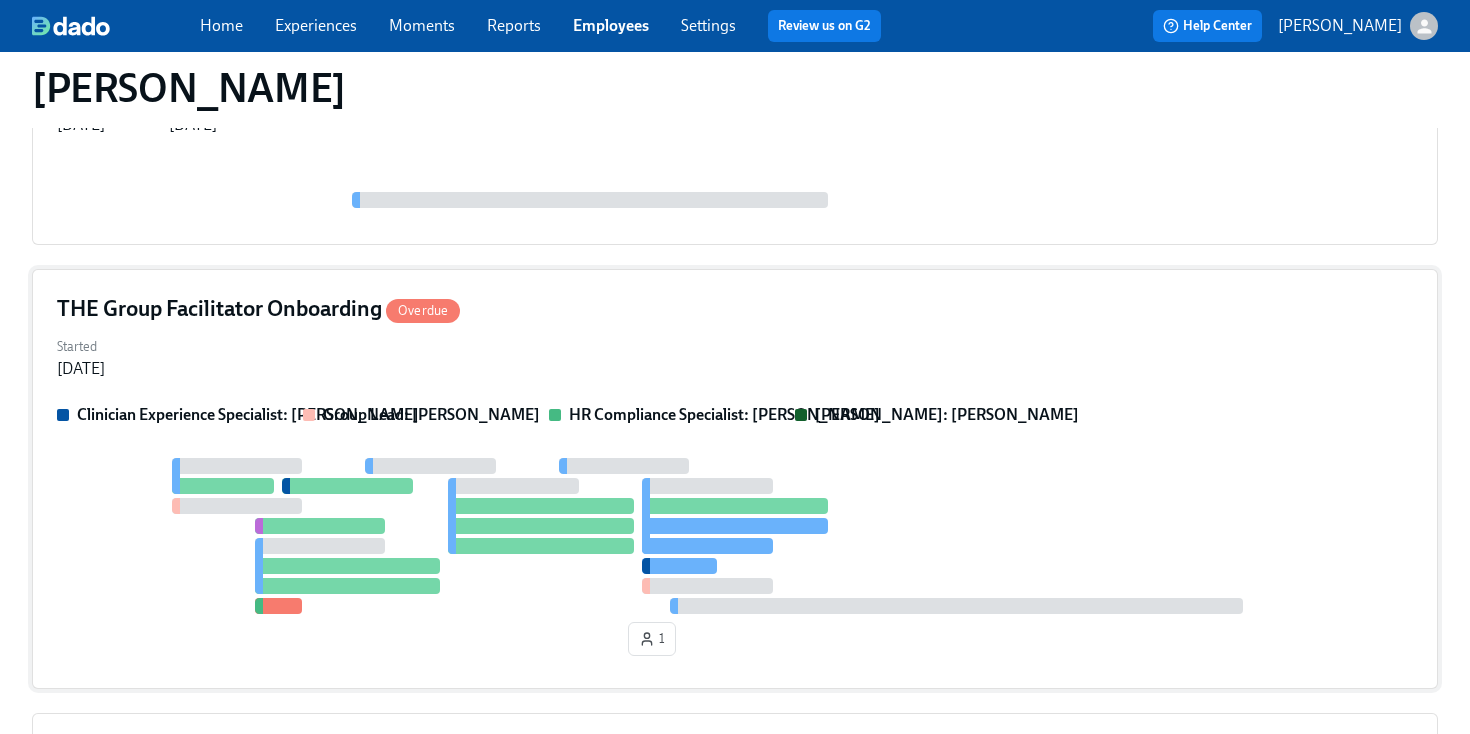 click on "Started Jul 10, 2025" at bounding box center [735, 356] 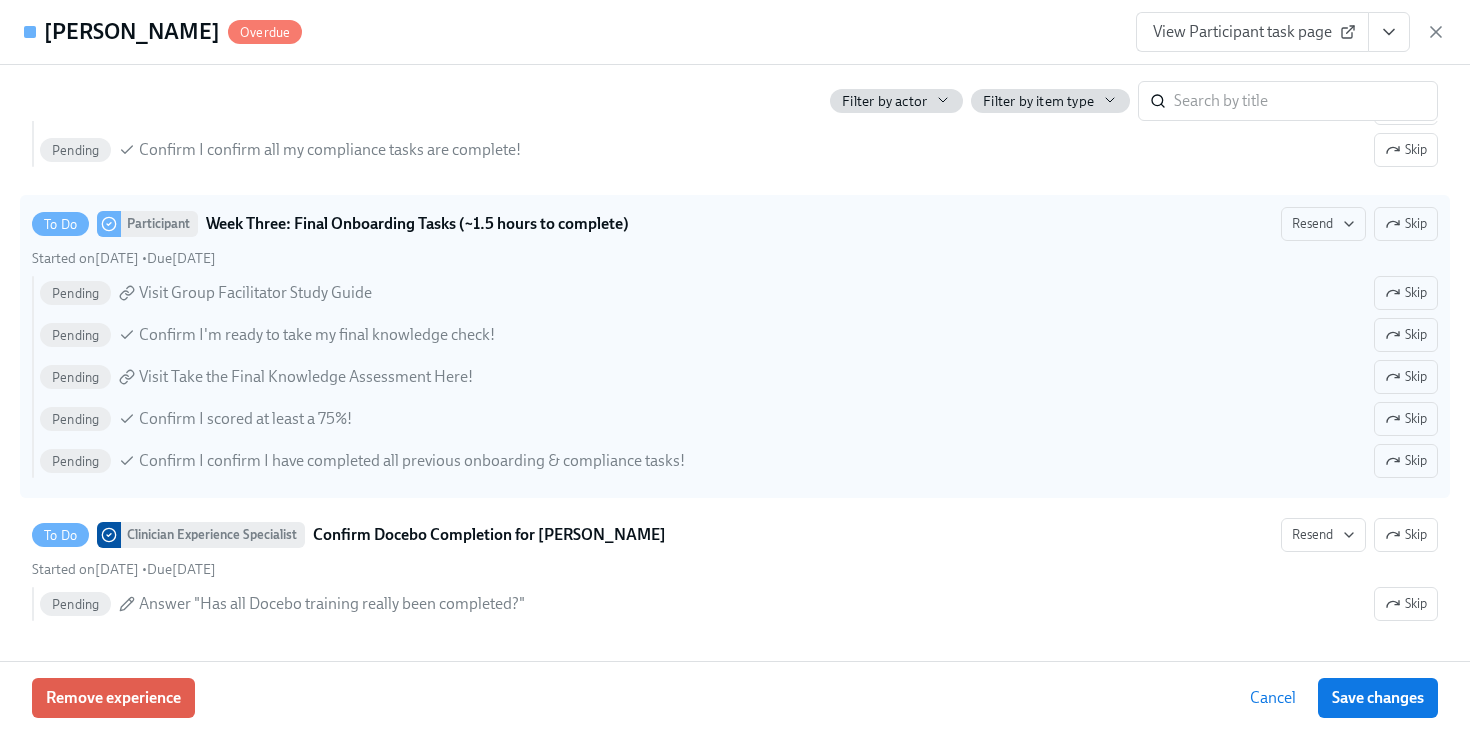scroll, scrollTop: 3492, scrollLeft: 0, axis: vertical 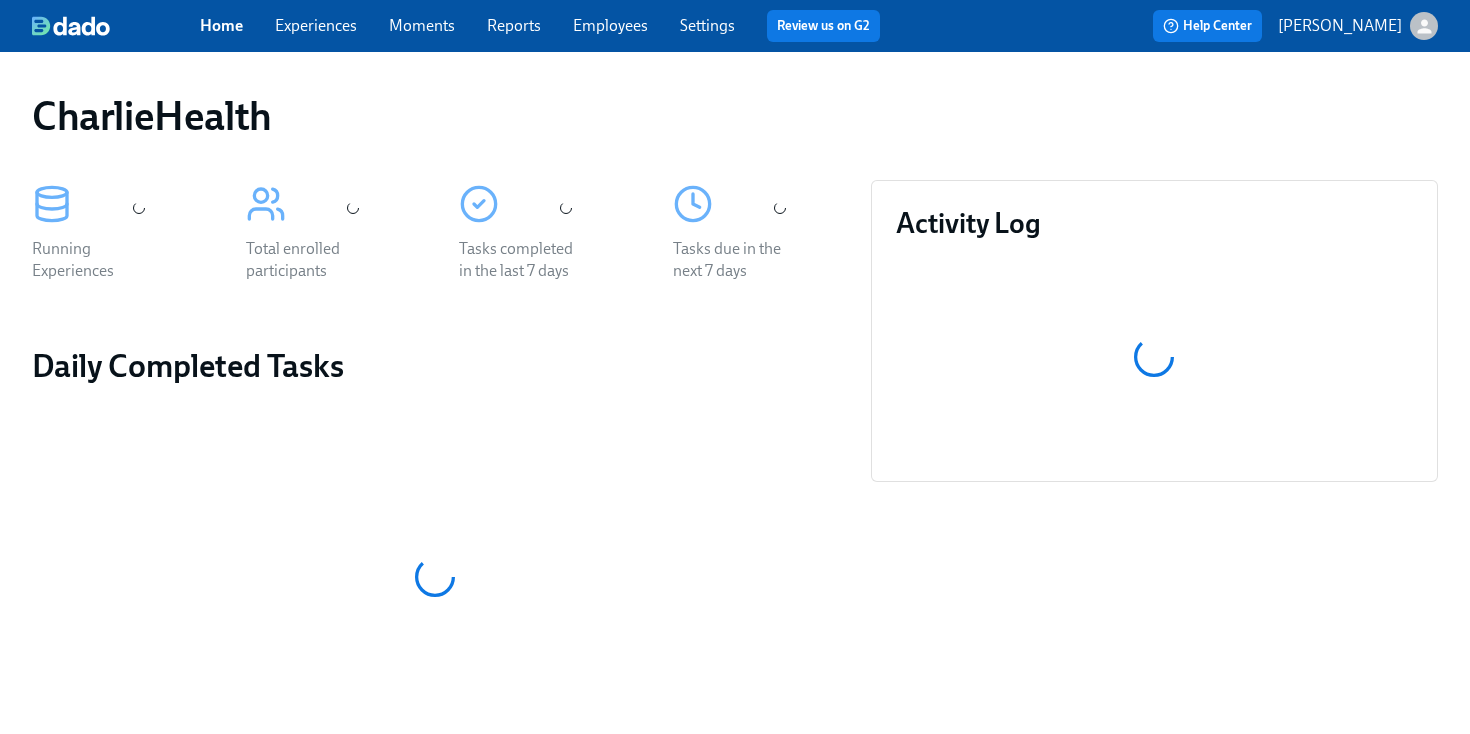 click on "Home Experiences Moments Reports Employees Settings Review us on G2" at bounding box center (548, 26) 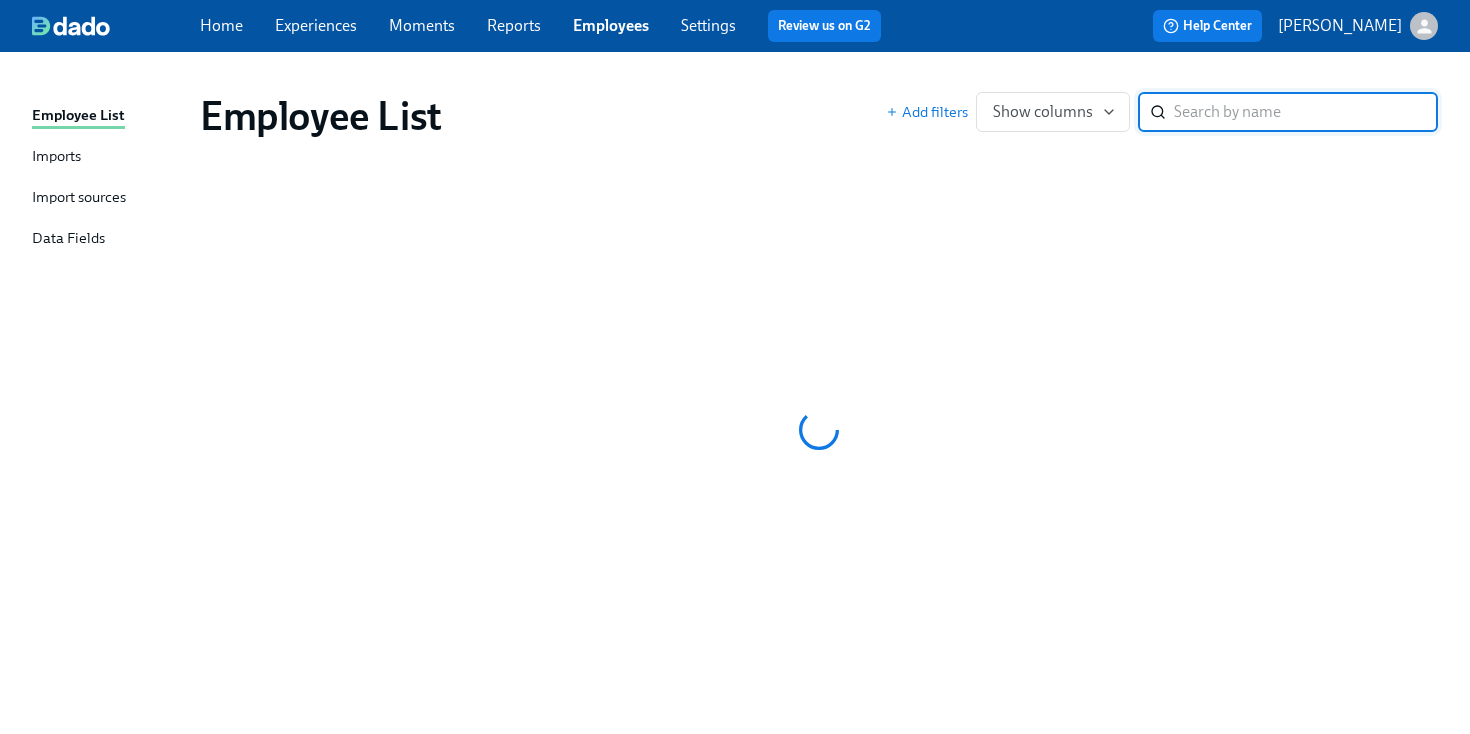 click at bounding box center (1306, 112) 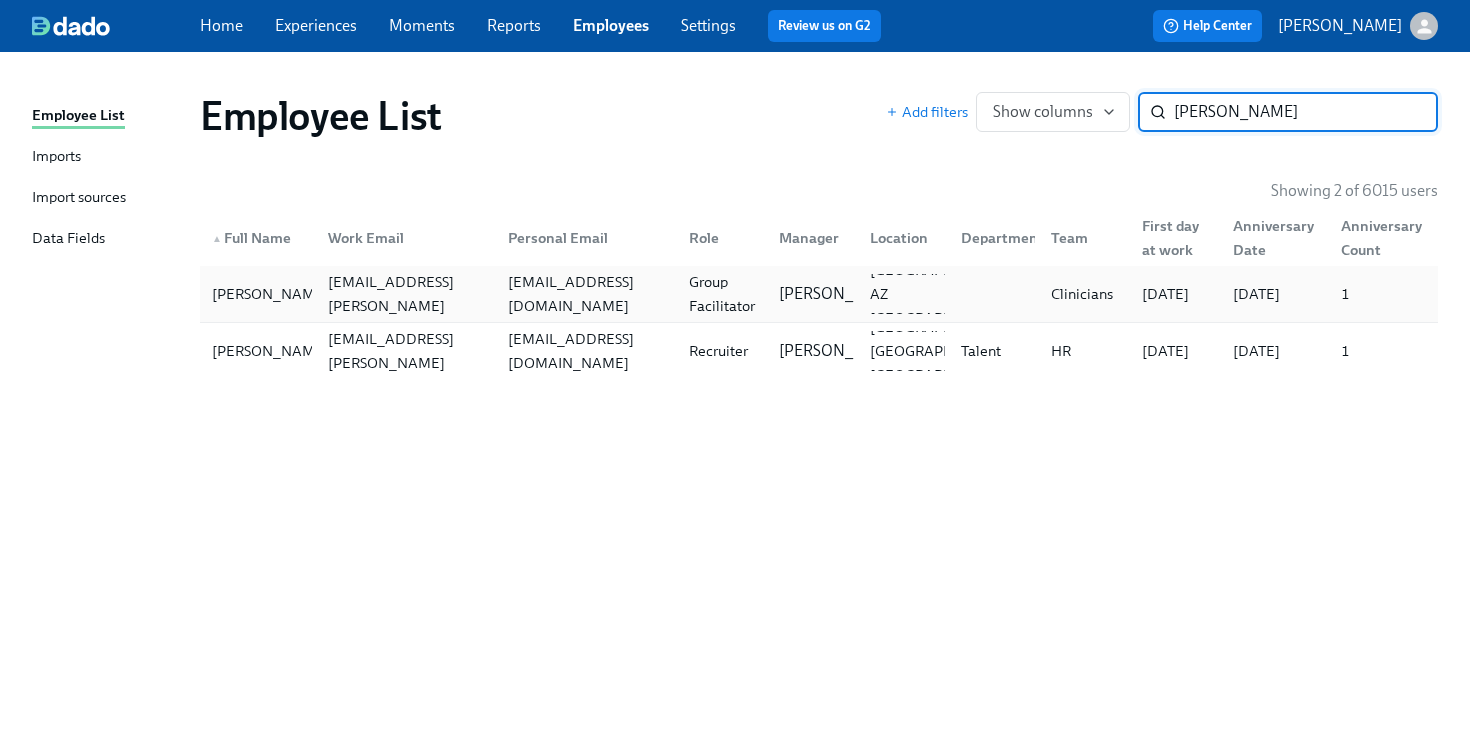 type on "[PERSON_NAME]" 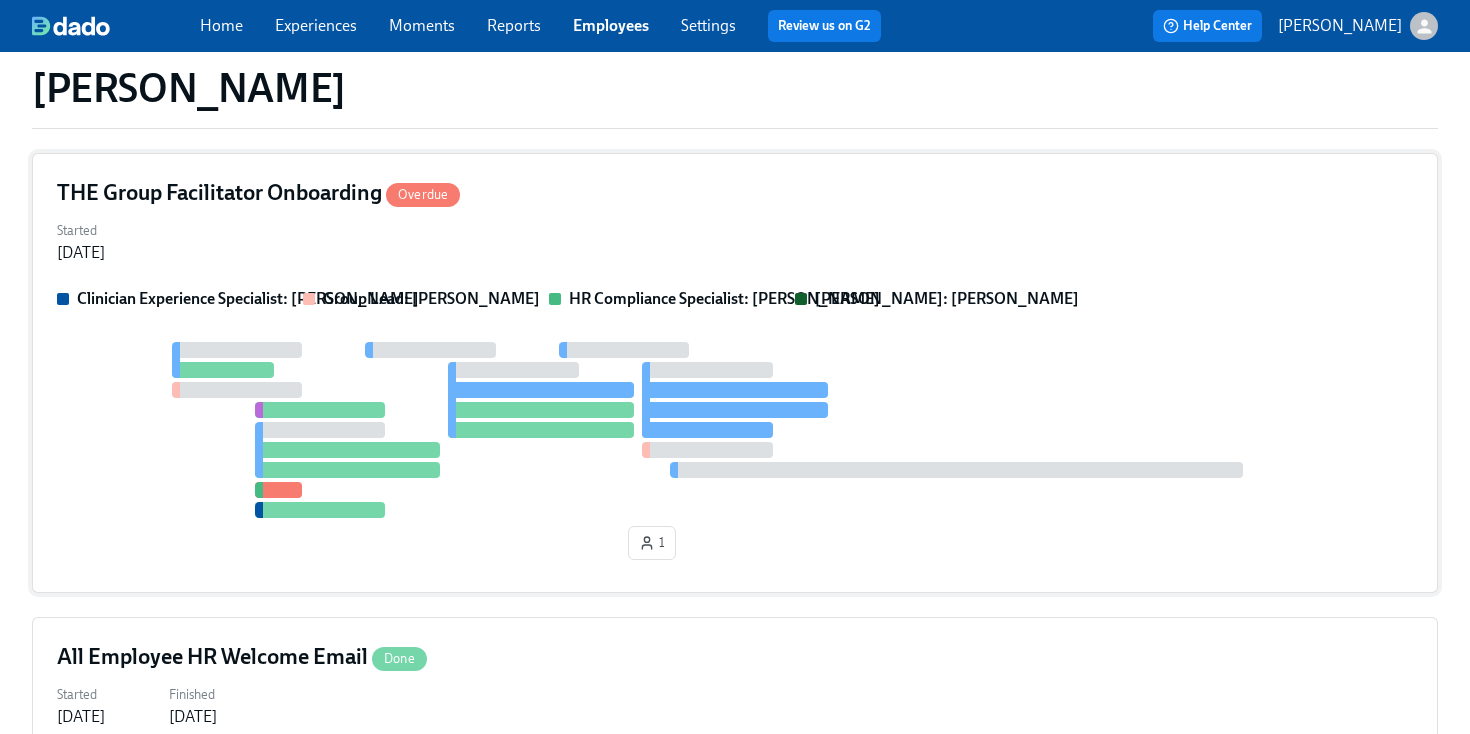 scroll, scrollTop: 211, scrollLeft: 0, axis: vertical 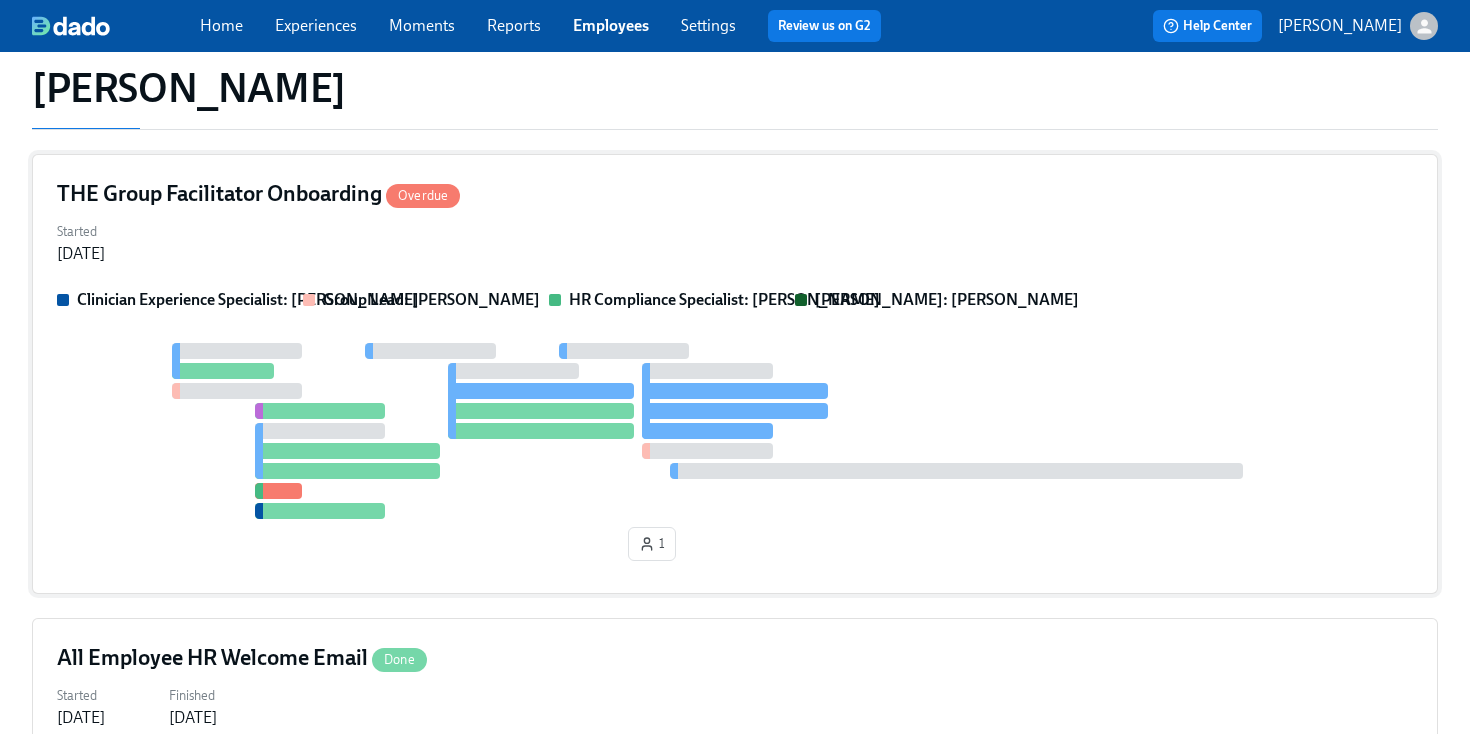 click at bounding box center [707, 431] 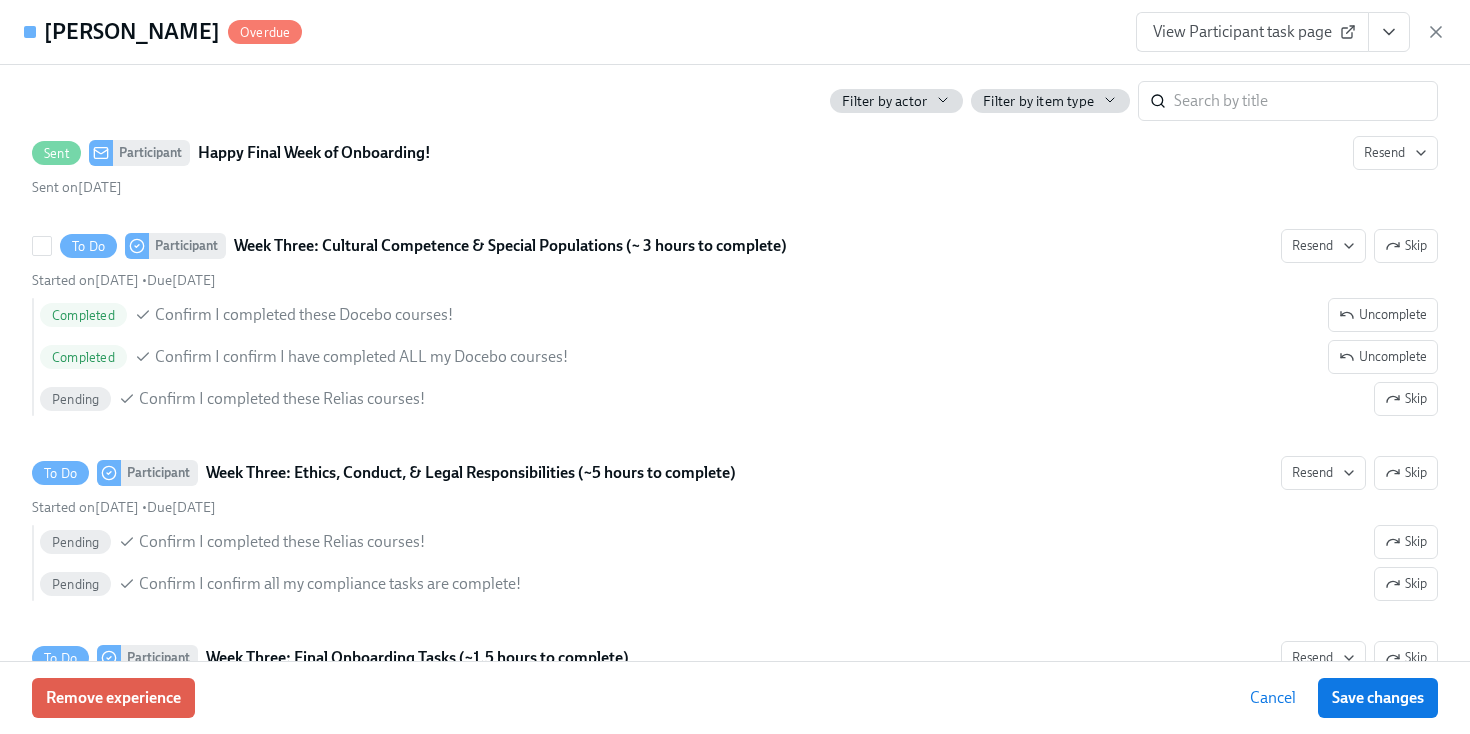 scroll, scrollTop: 3461, scrollLeft: 0, axis: vertical 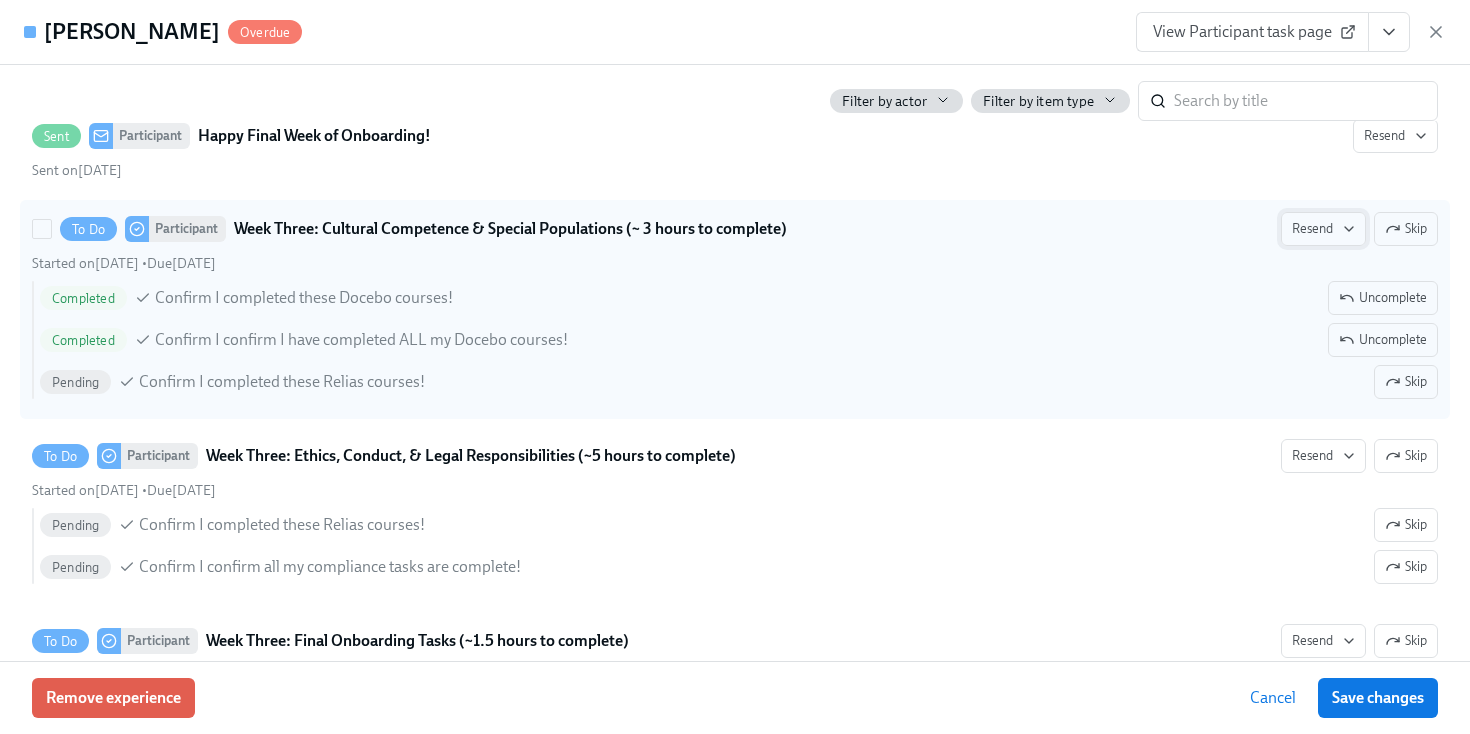 click on "Resend" at bounding box center [1323, 229] 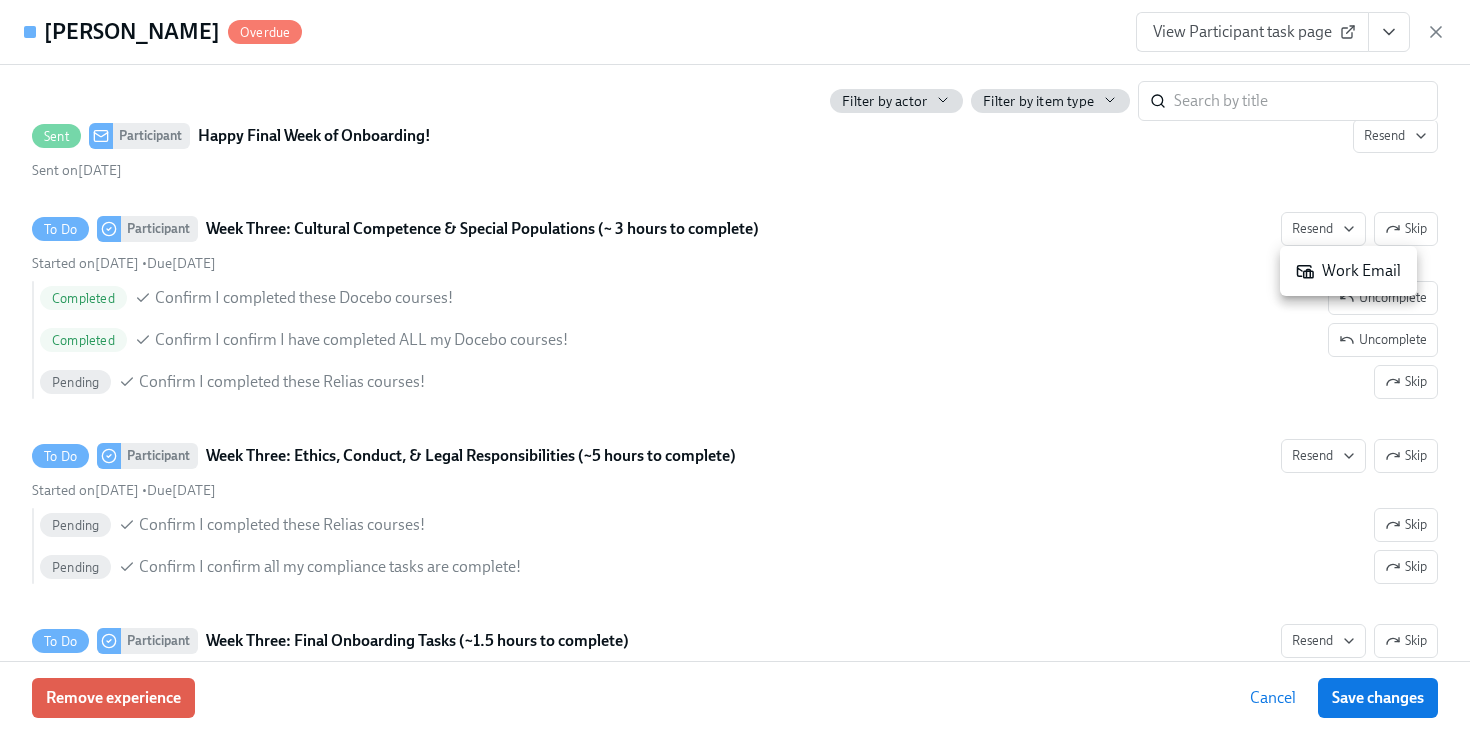 click on "Work Email" at bounding box center (1348, 271) 